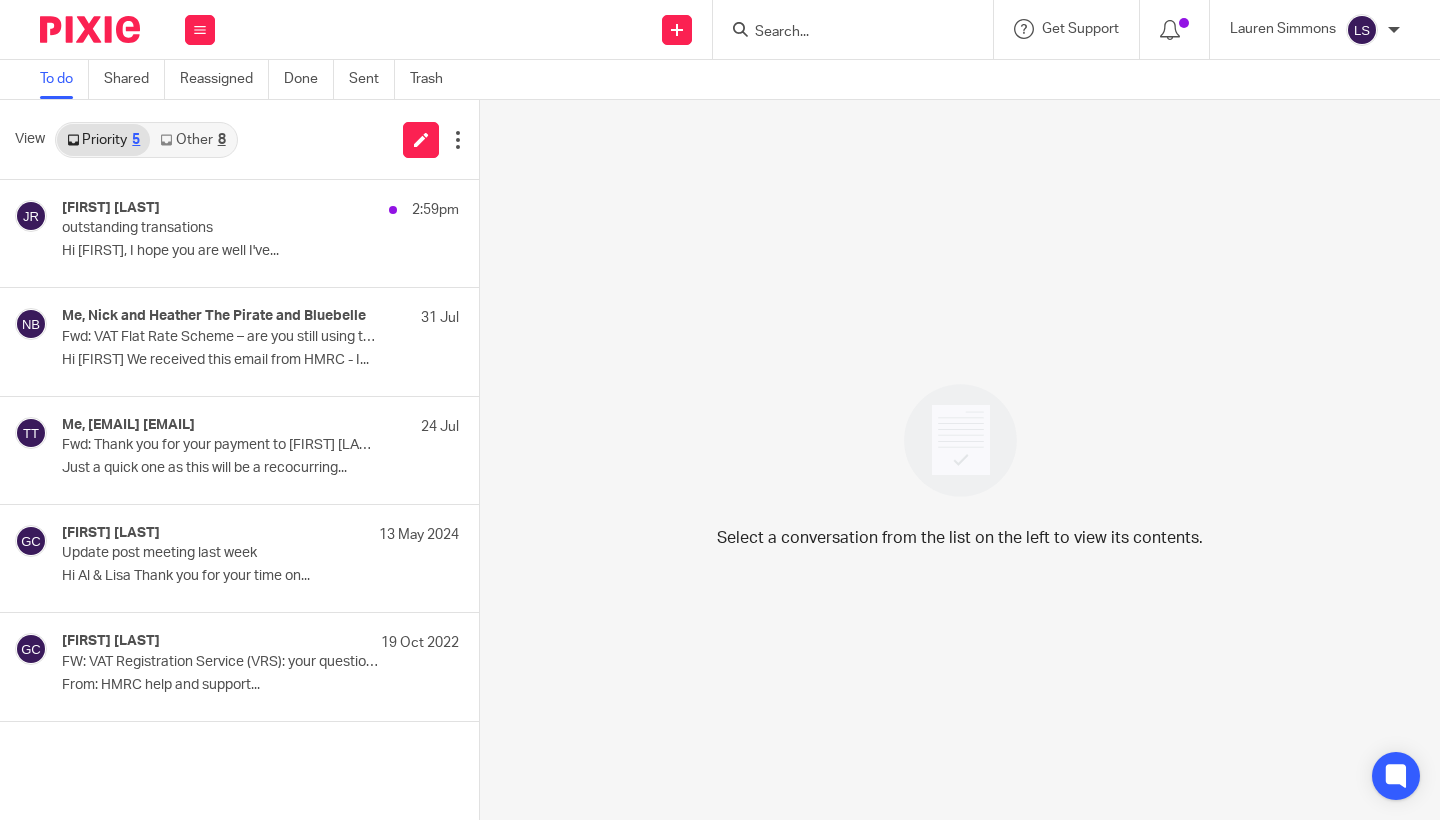 scroll, scrollTop: 0, scrollLeft: 0, axis: both 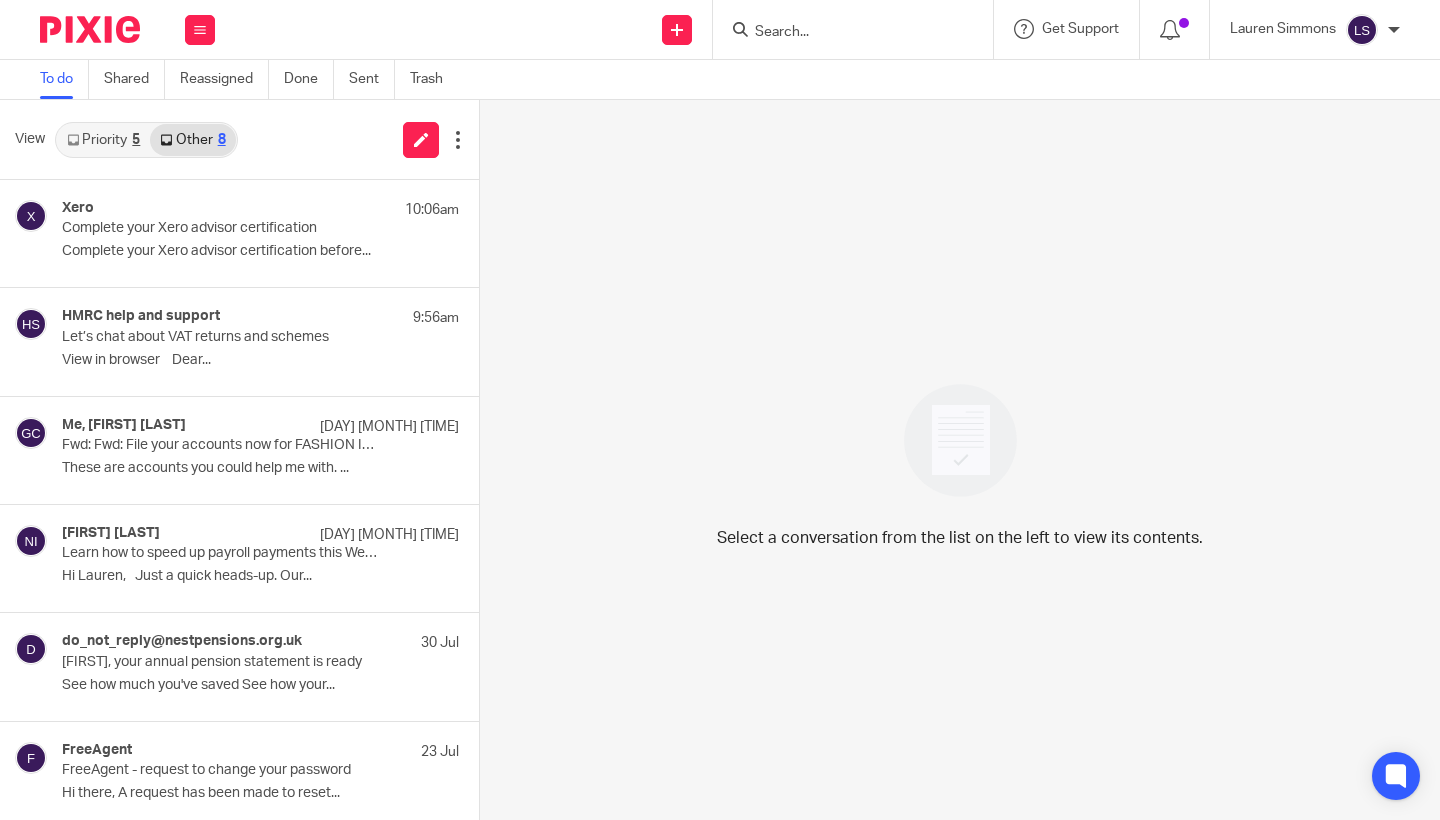 click on "Priority
5" at bounding box center (103, 140) 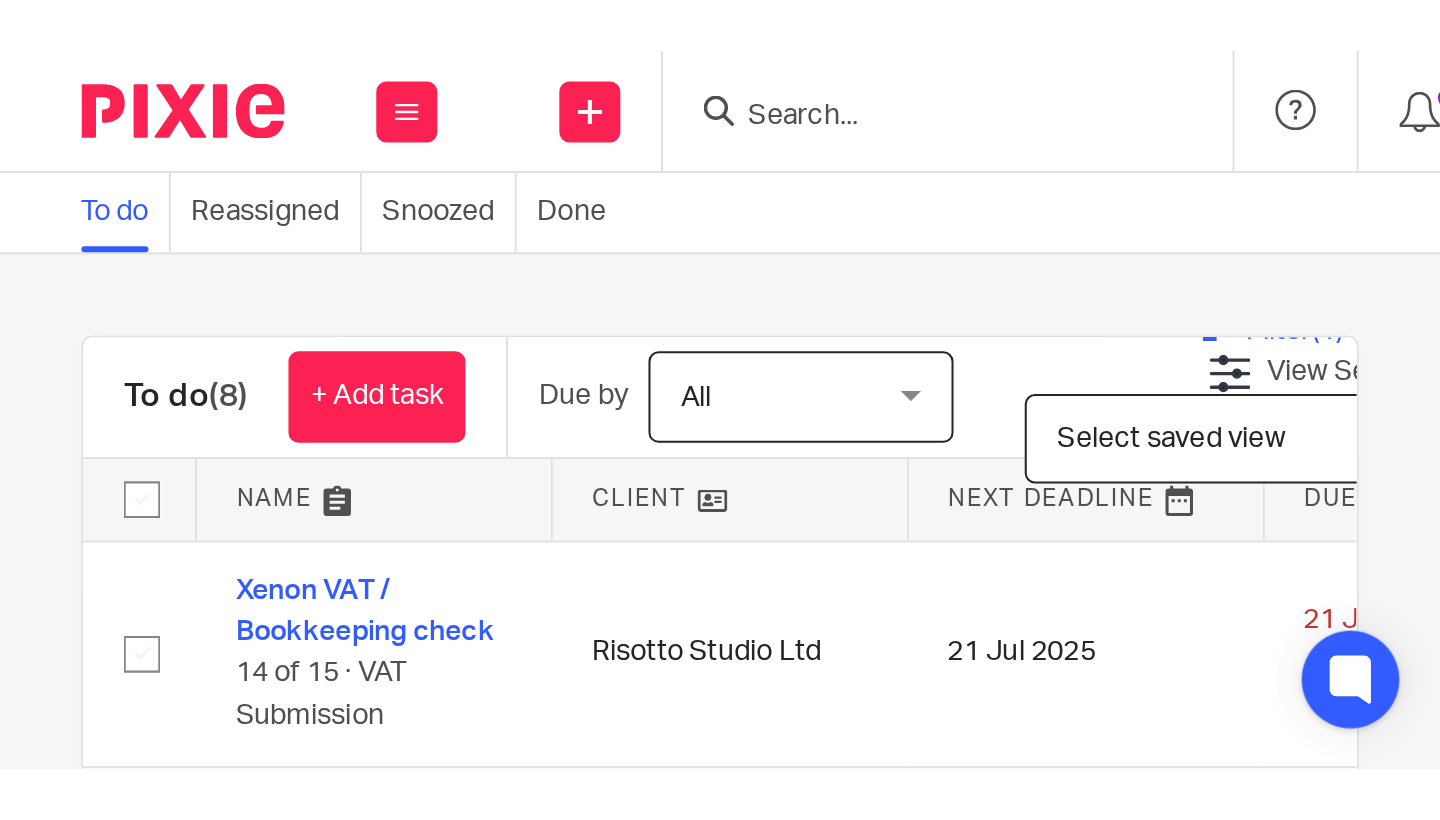 scroll, scrollTop: 0, scrollLeft: 0, axis: both 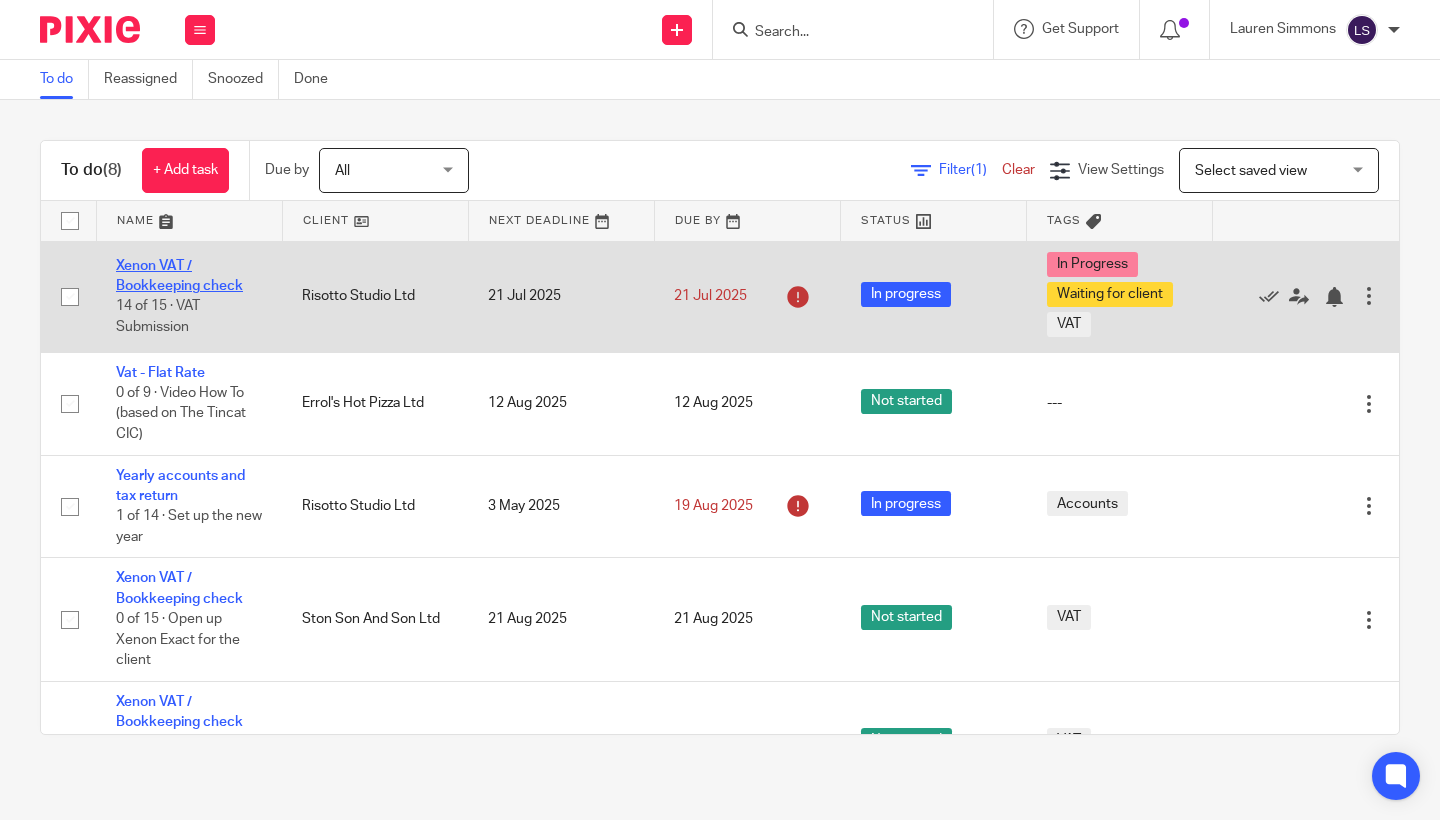 click on "Xenon VAT / Bookkeeping check" at bounding box center [179, 276] 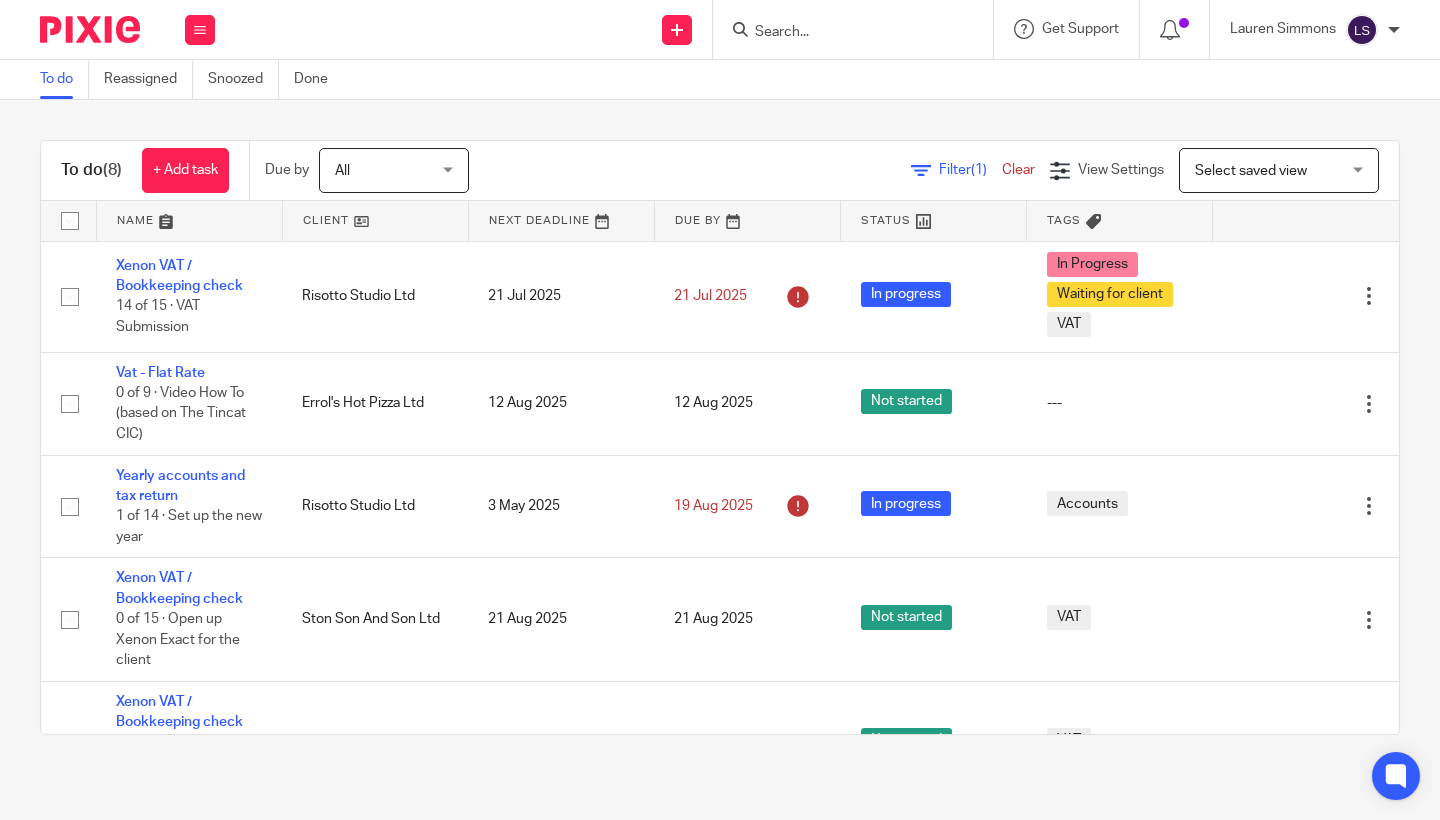 scroll, scrollTop: 0, scrollLeft: 0, axis: both 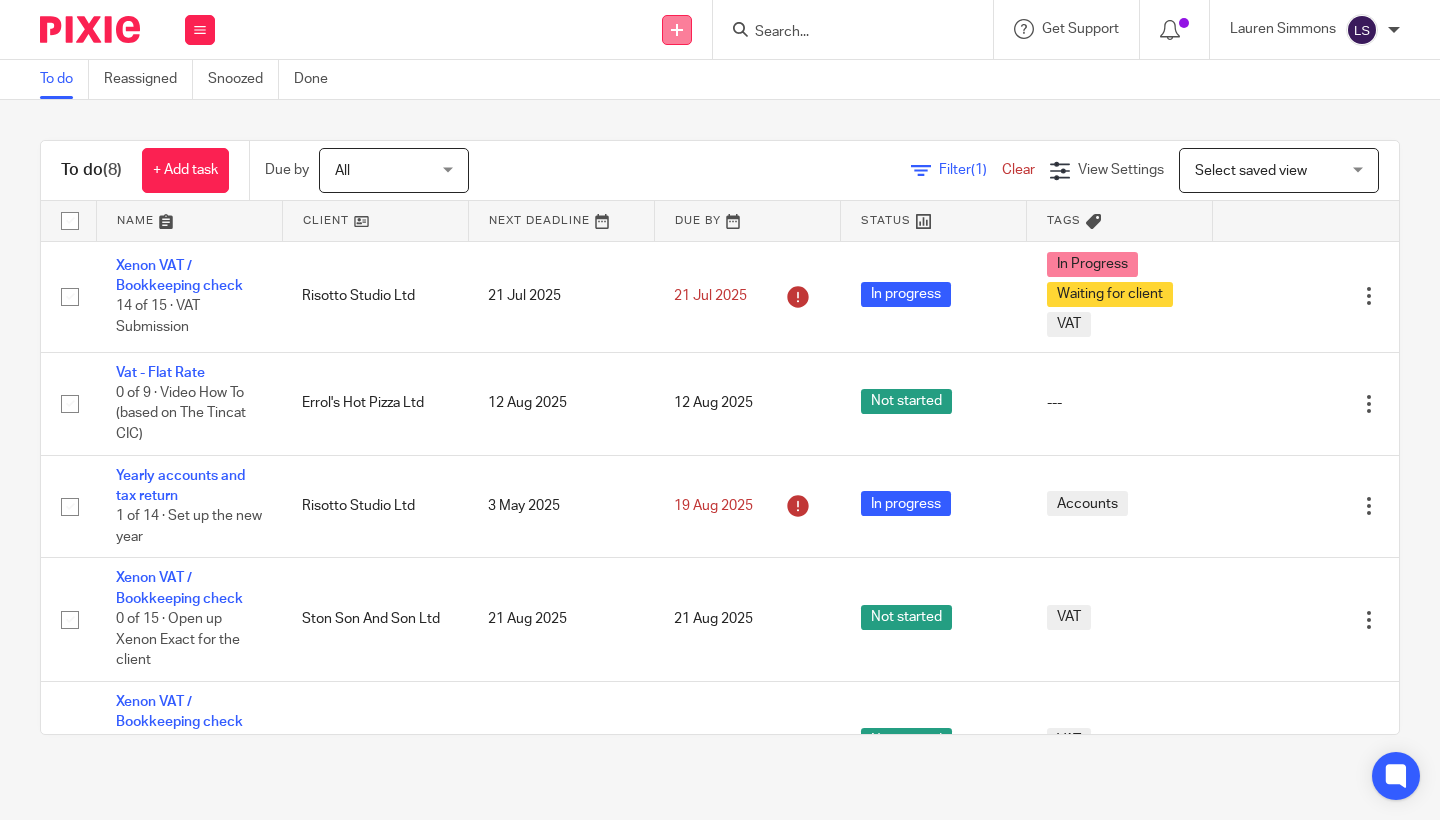 click at bounding box center (677, 30) 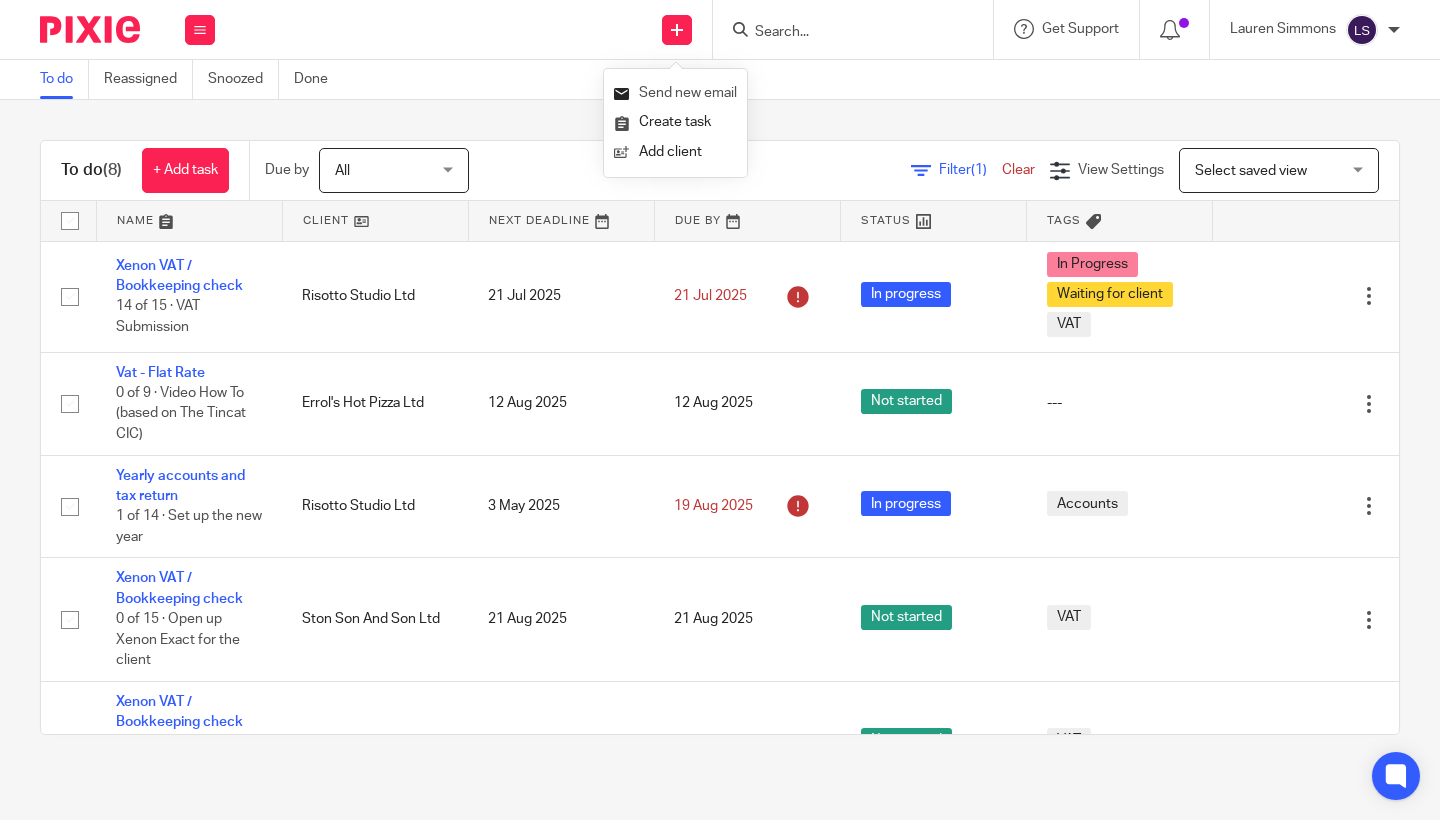 click on "Send new email" at bounding box center [675, 93] 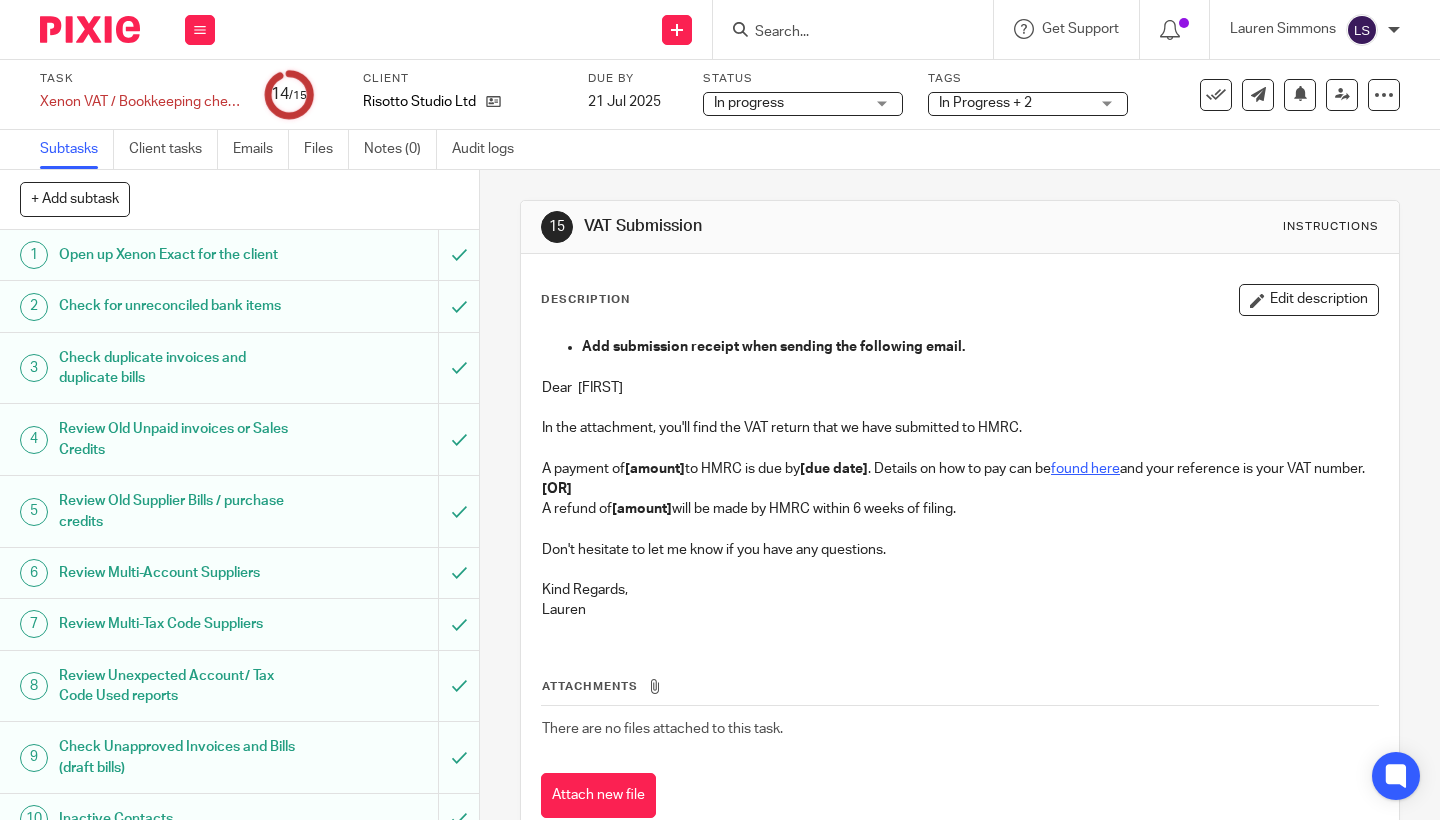 scroll, scrollTop: 0, scrollLeft: 0, axis: both 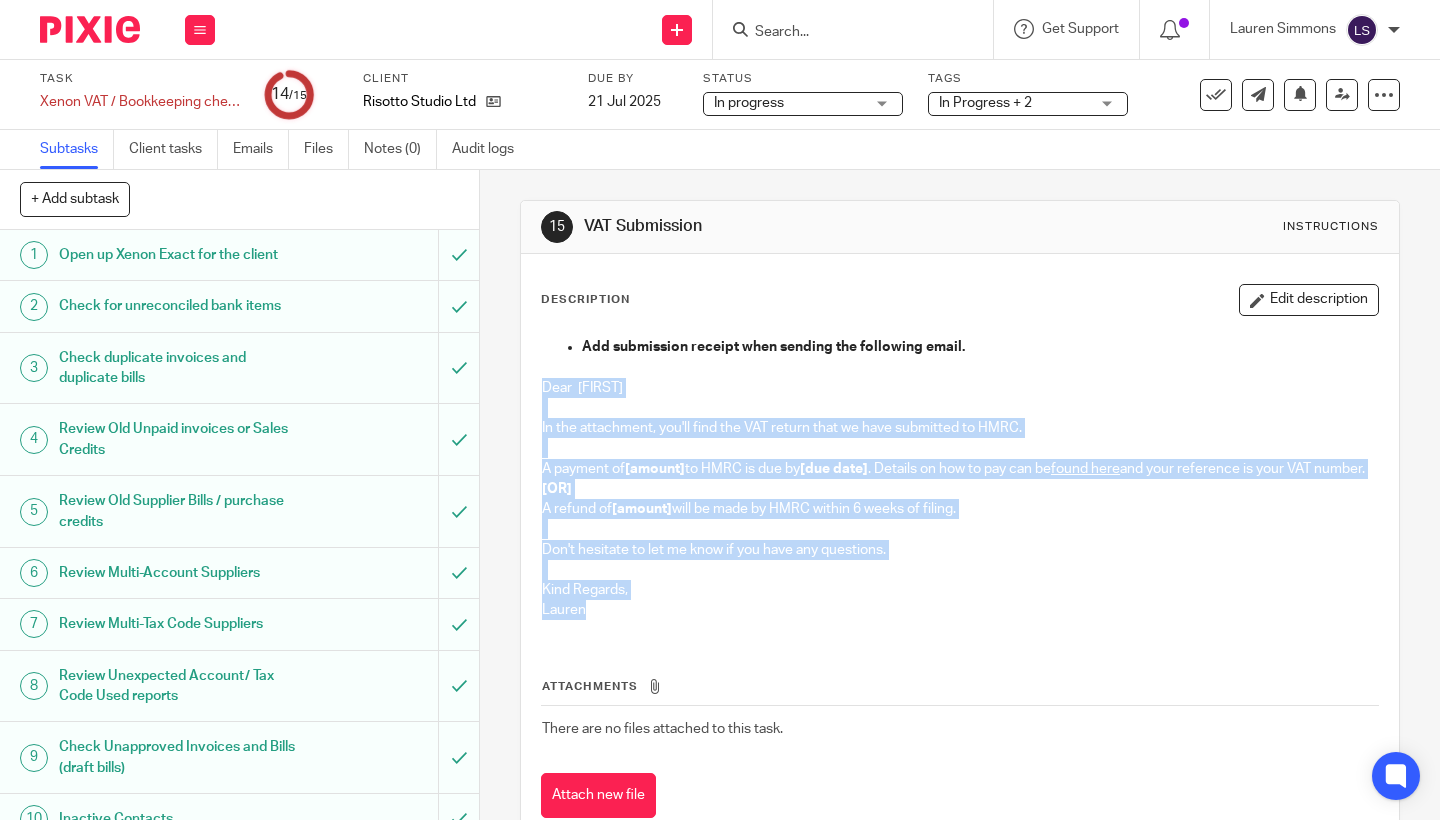 drag, startPoint x: 601, startPoint y: 631, endPoint x: 522, endPoint y: 387, distance: 256.47028 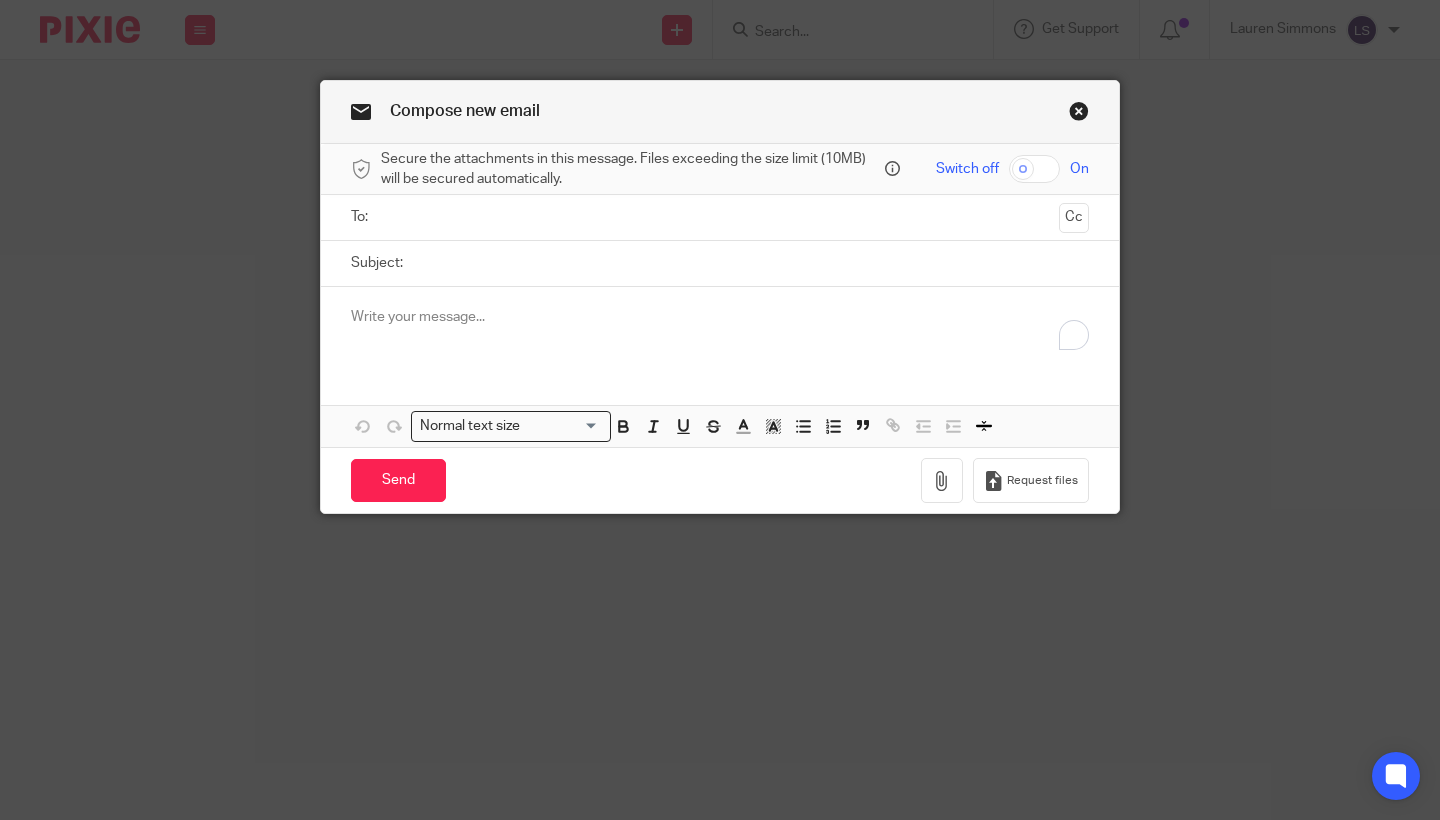 scroll, scrollTop: 0, scrollLeft: 0, axis: both 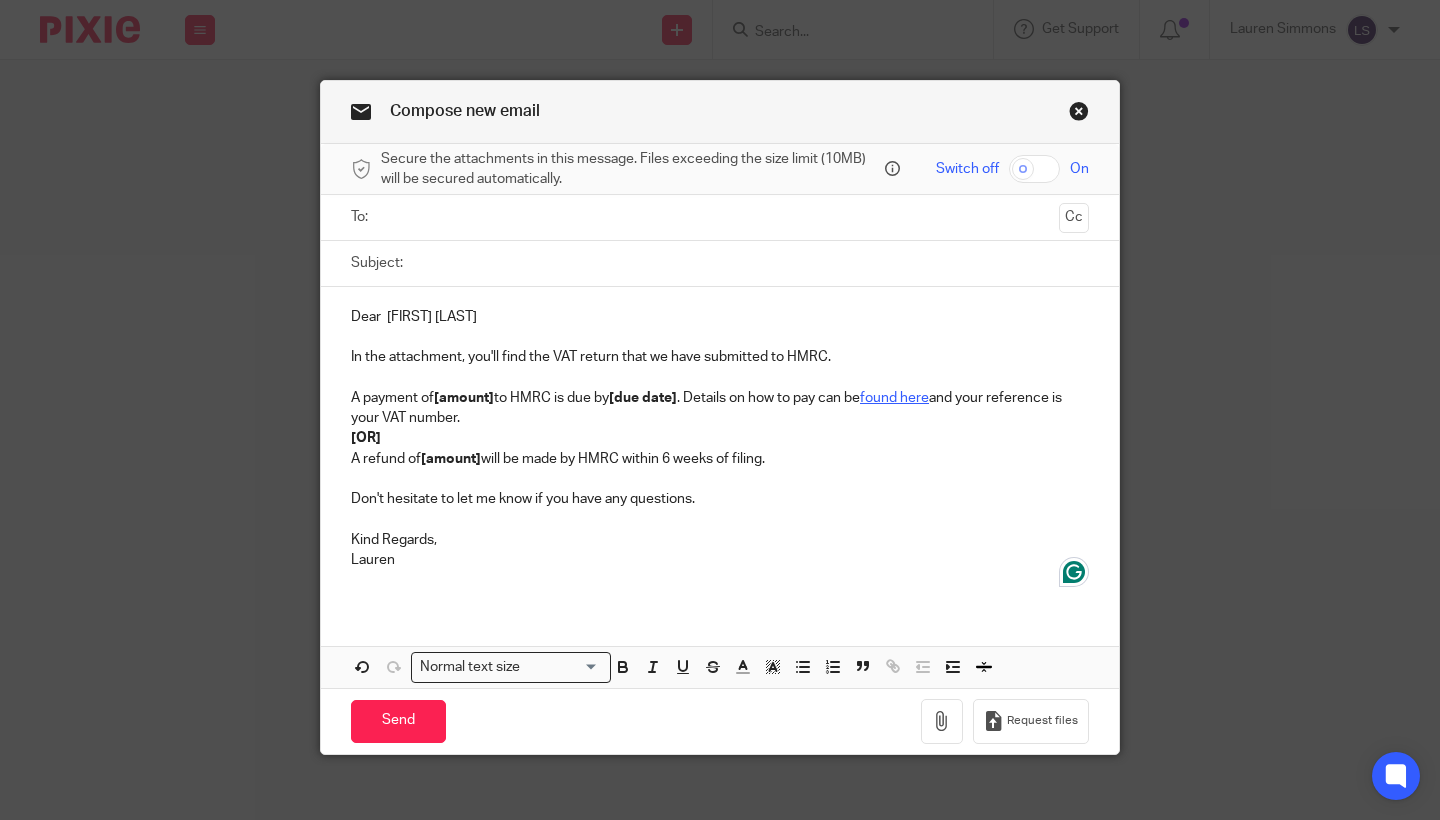 click at bounding box center (719, 217) 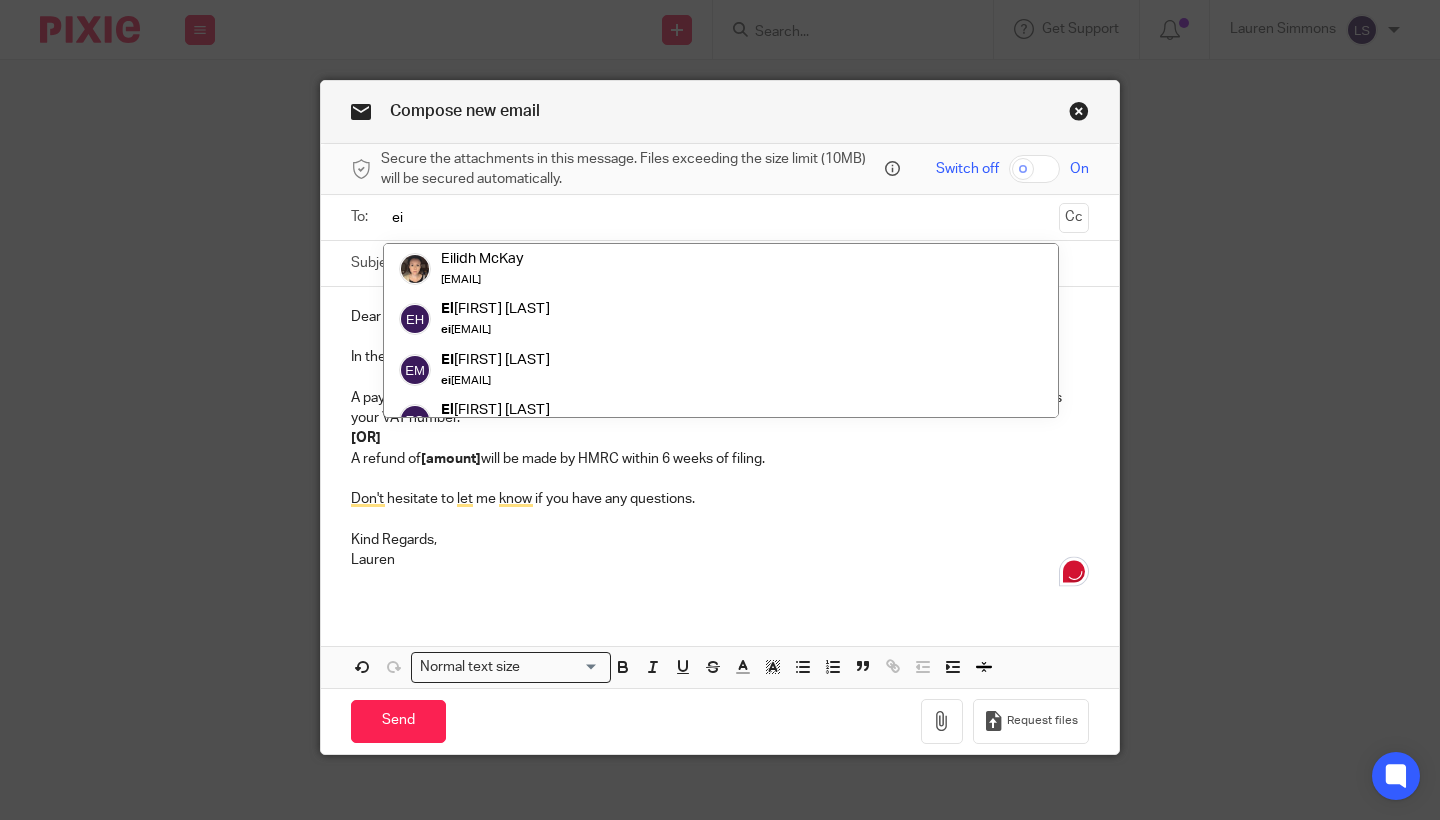 type on "e" 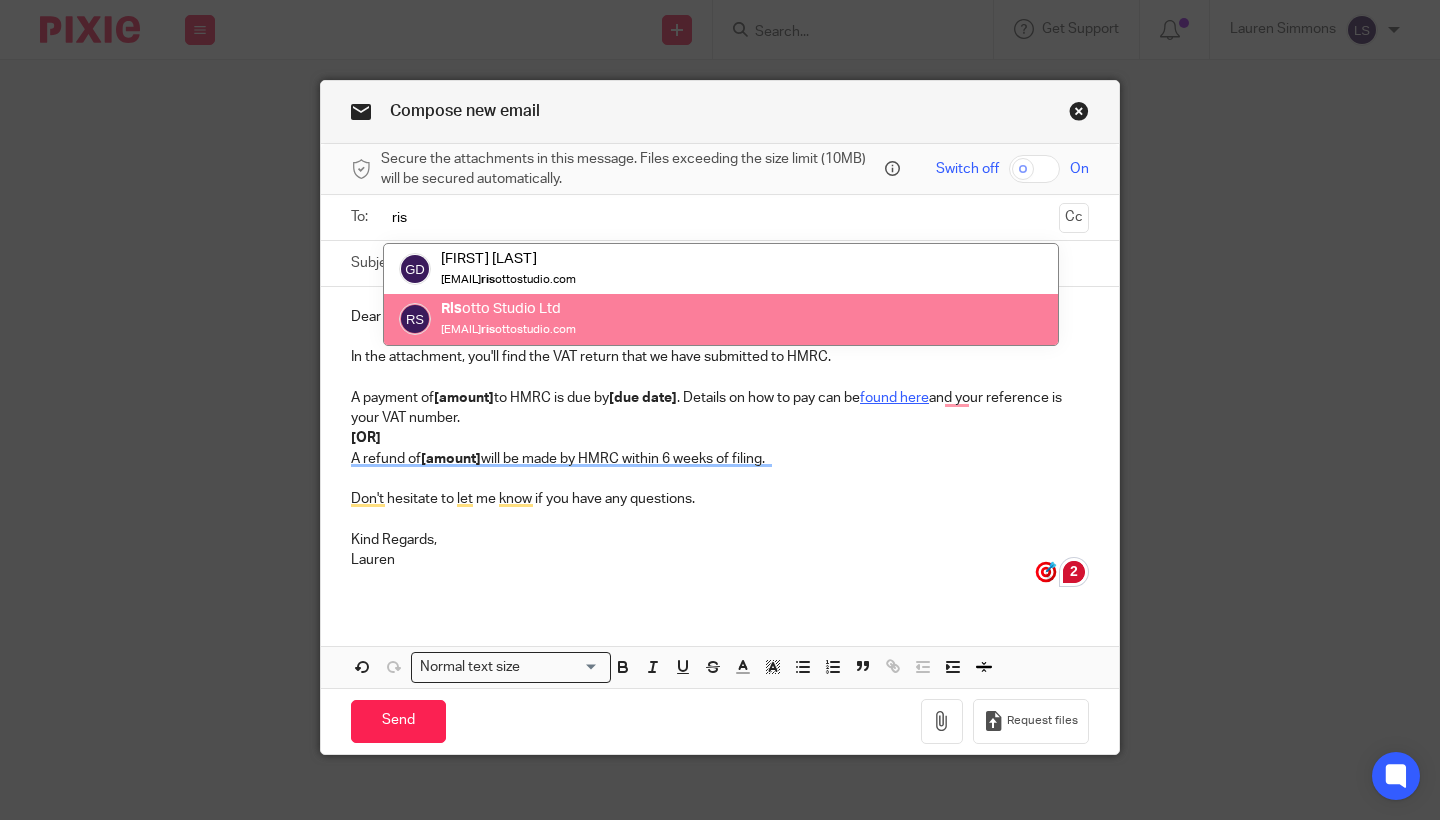 type on "ris" 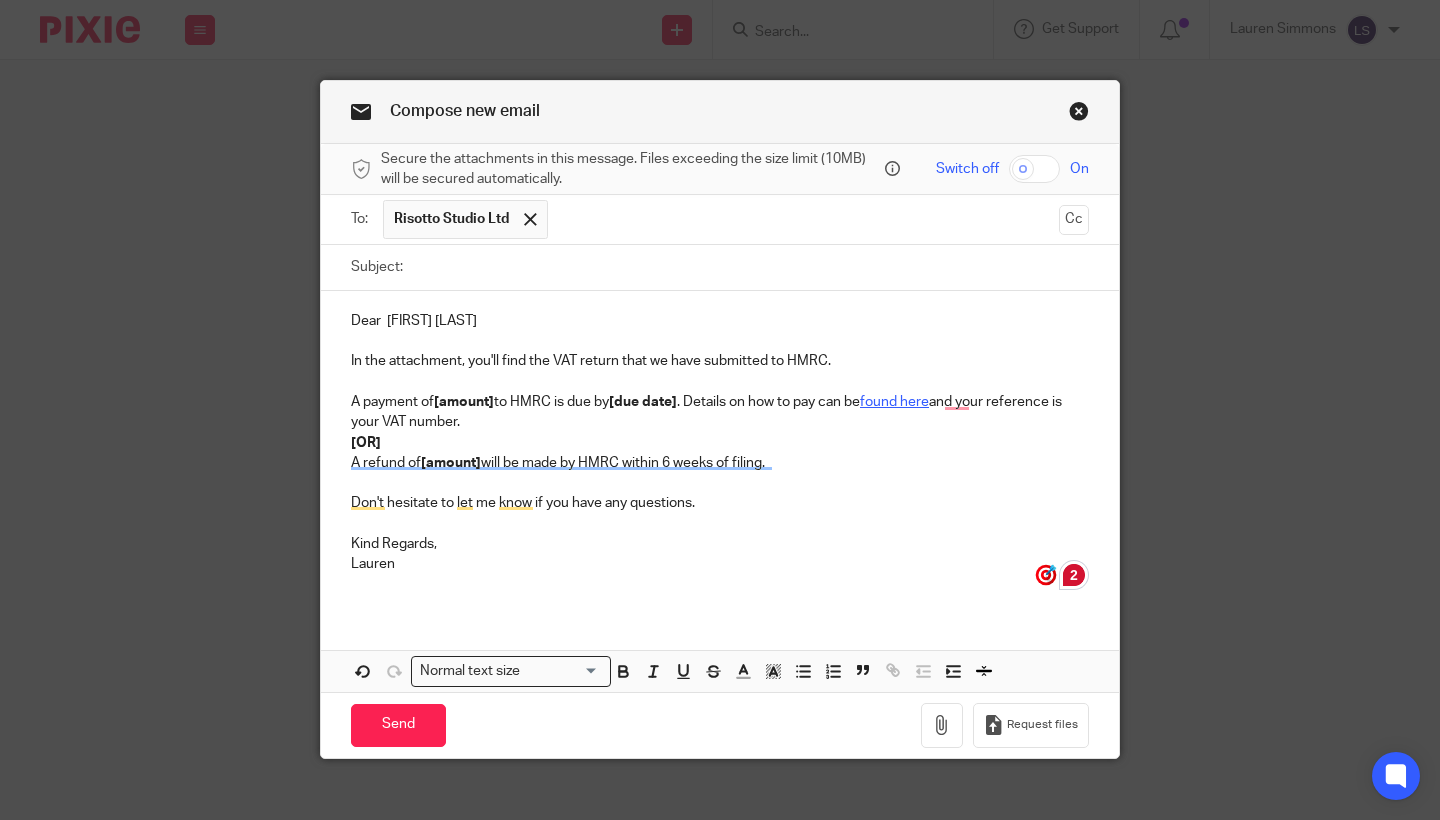 click on "Subject:" at bounding box center [751, 267] 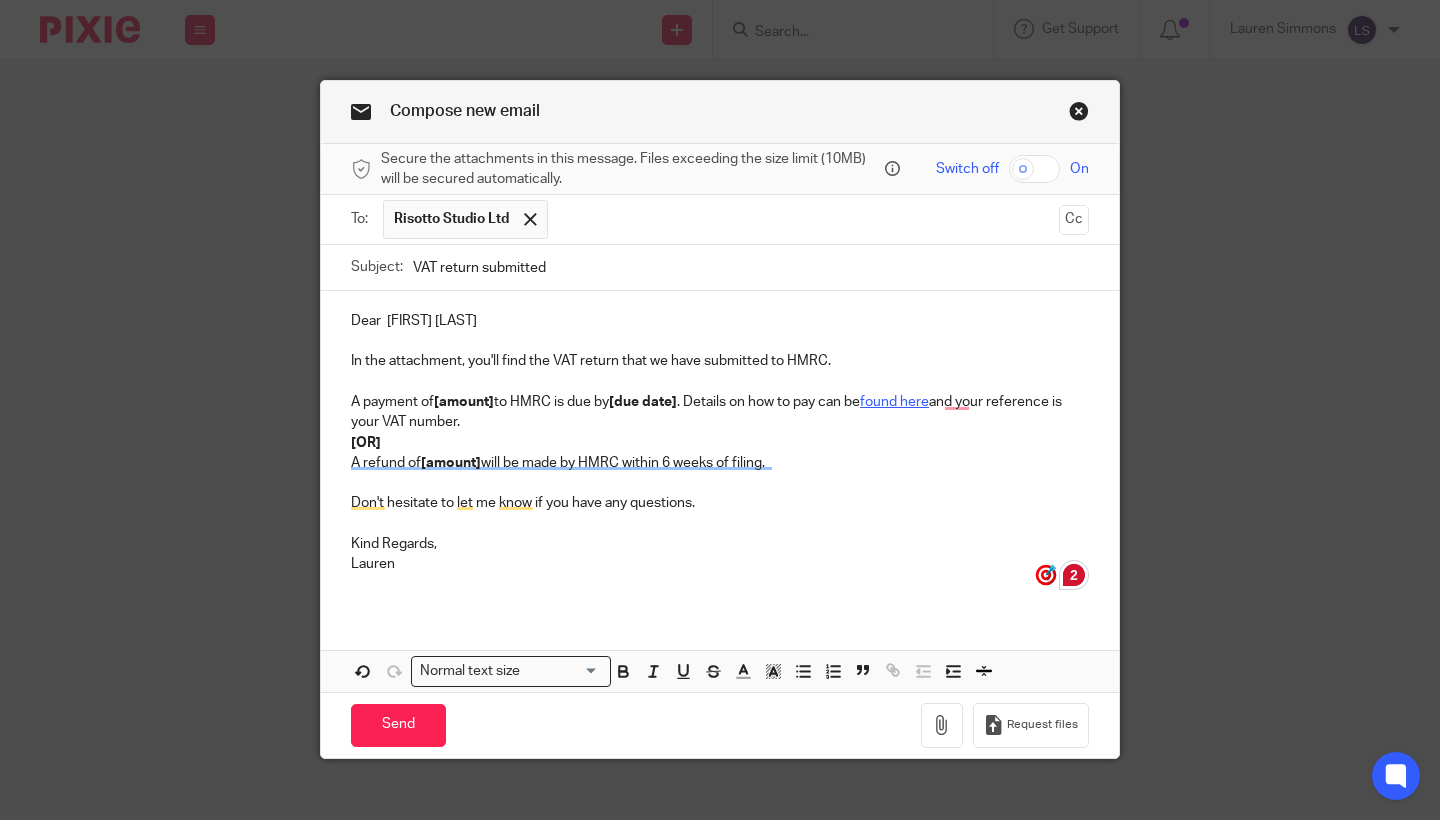type on "VAT return submitted" 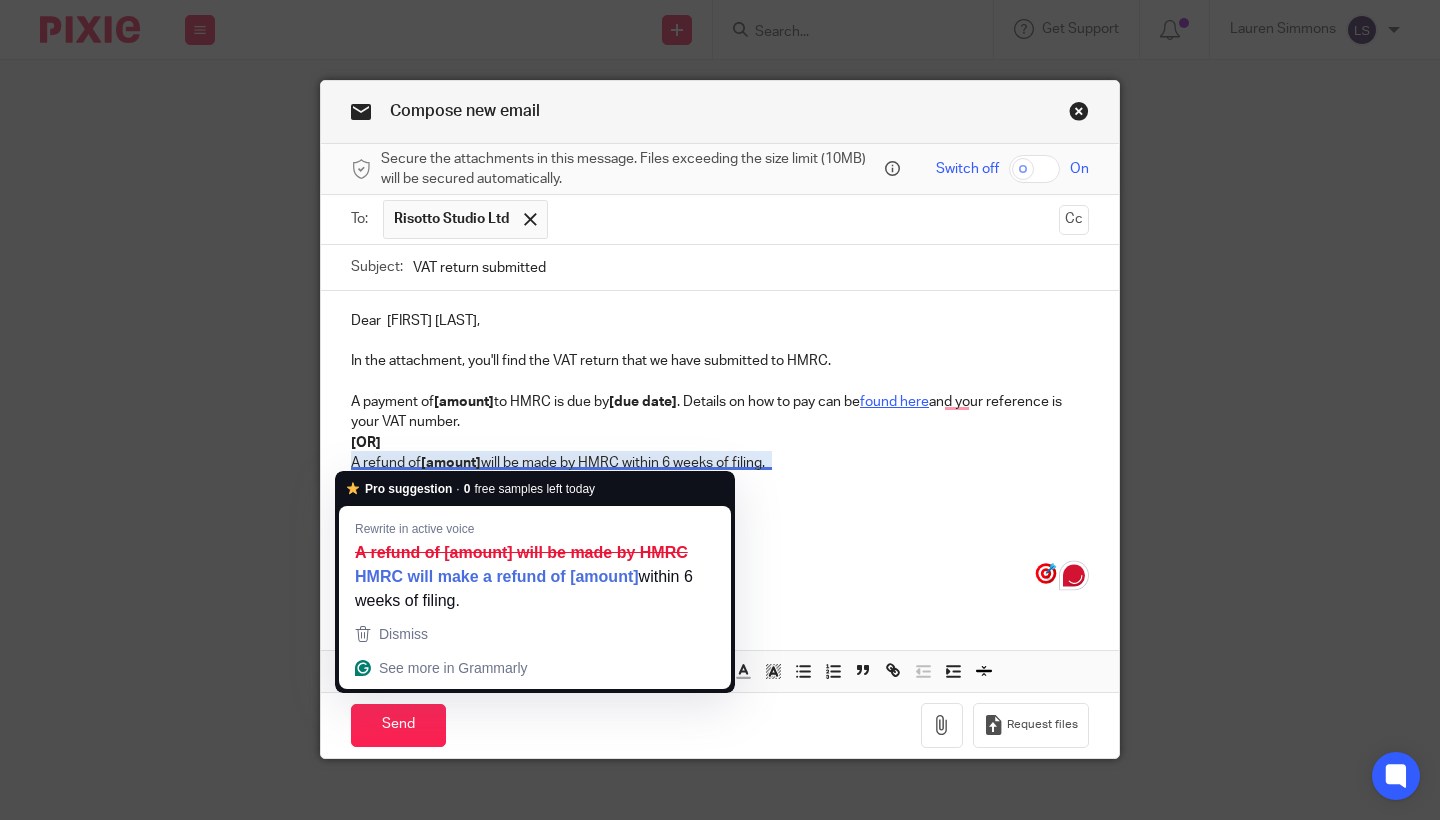 drag, startPoint x: 798, startPoint y: 460, endPoint x: 332, endPoint y: 440, distance: 466.429 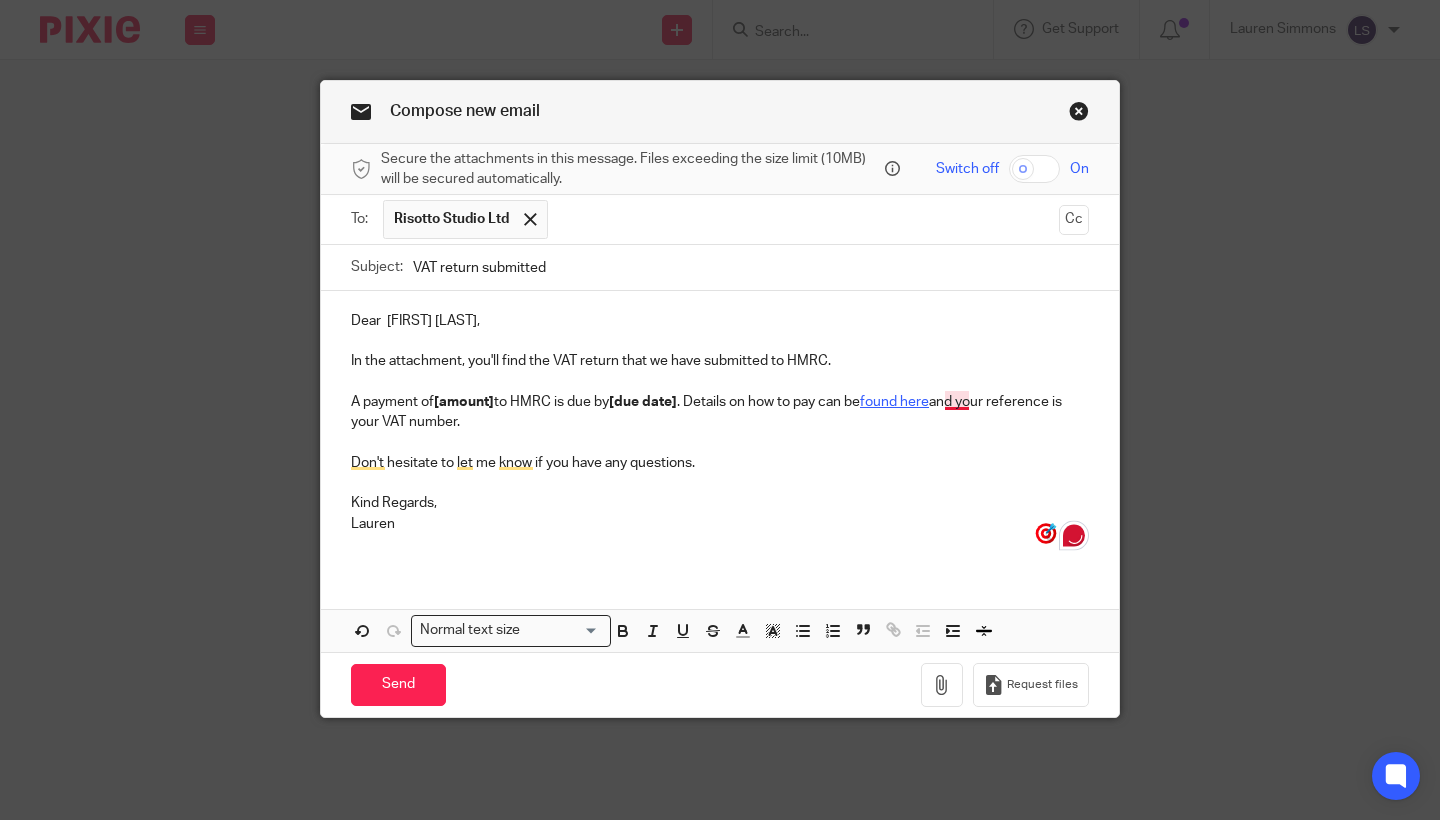 click on "A payment of  [amount]  to HMRC is due by  [due date] . Details on how to pay can be  found here  and your reference is your VAT number." at bounding box center (720, 412) 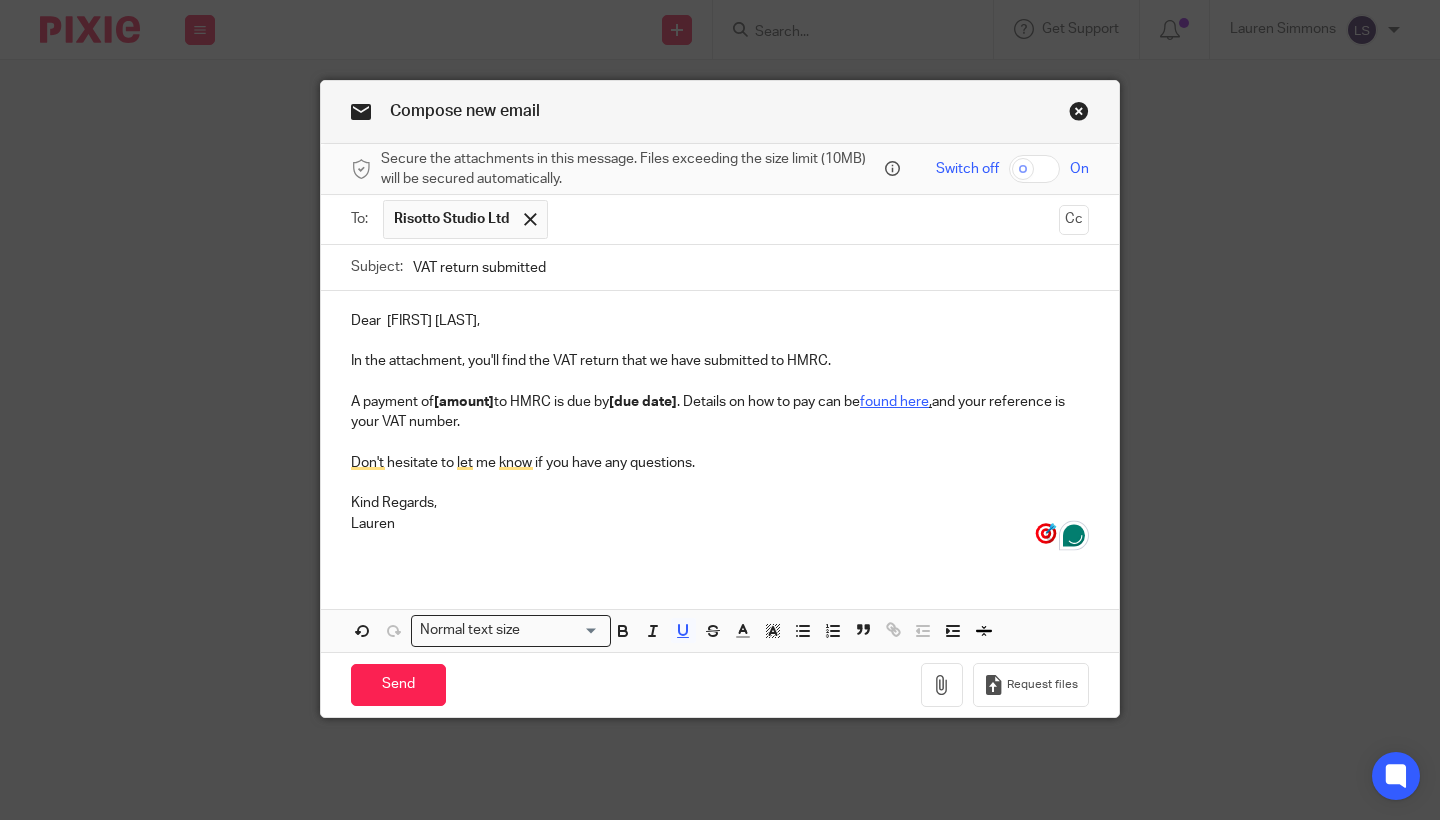click on "Kind Regards," at bounding box center [720, 503] 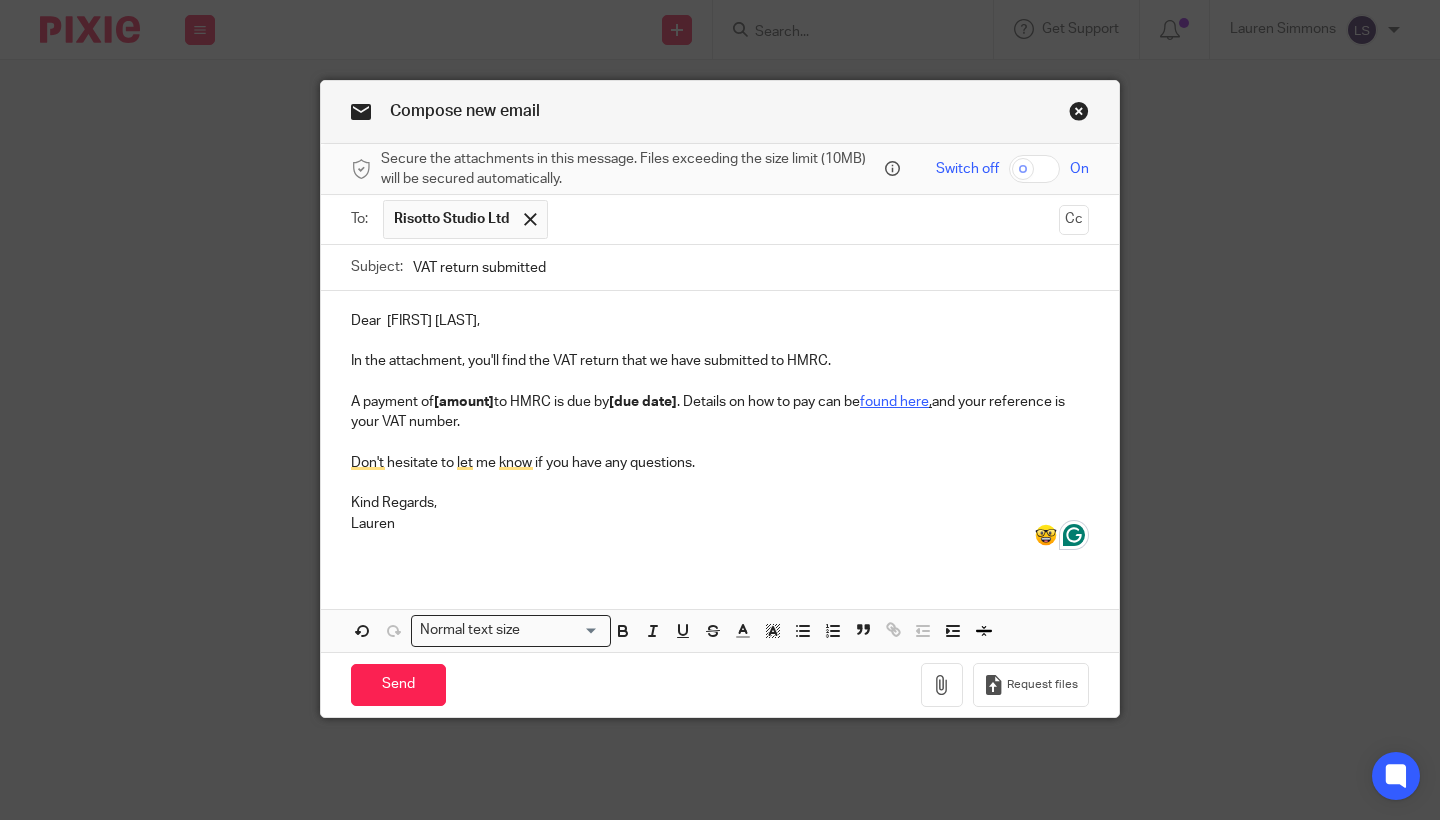 click on "[amount]" at bounding box center [464, 402] 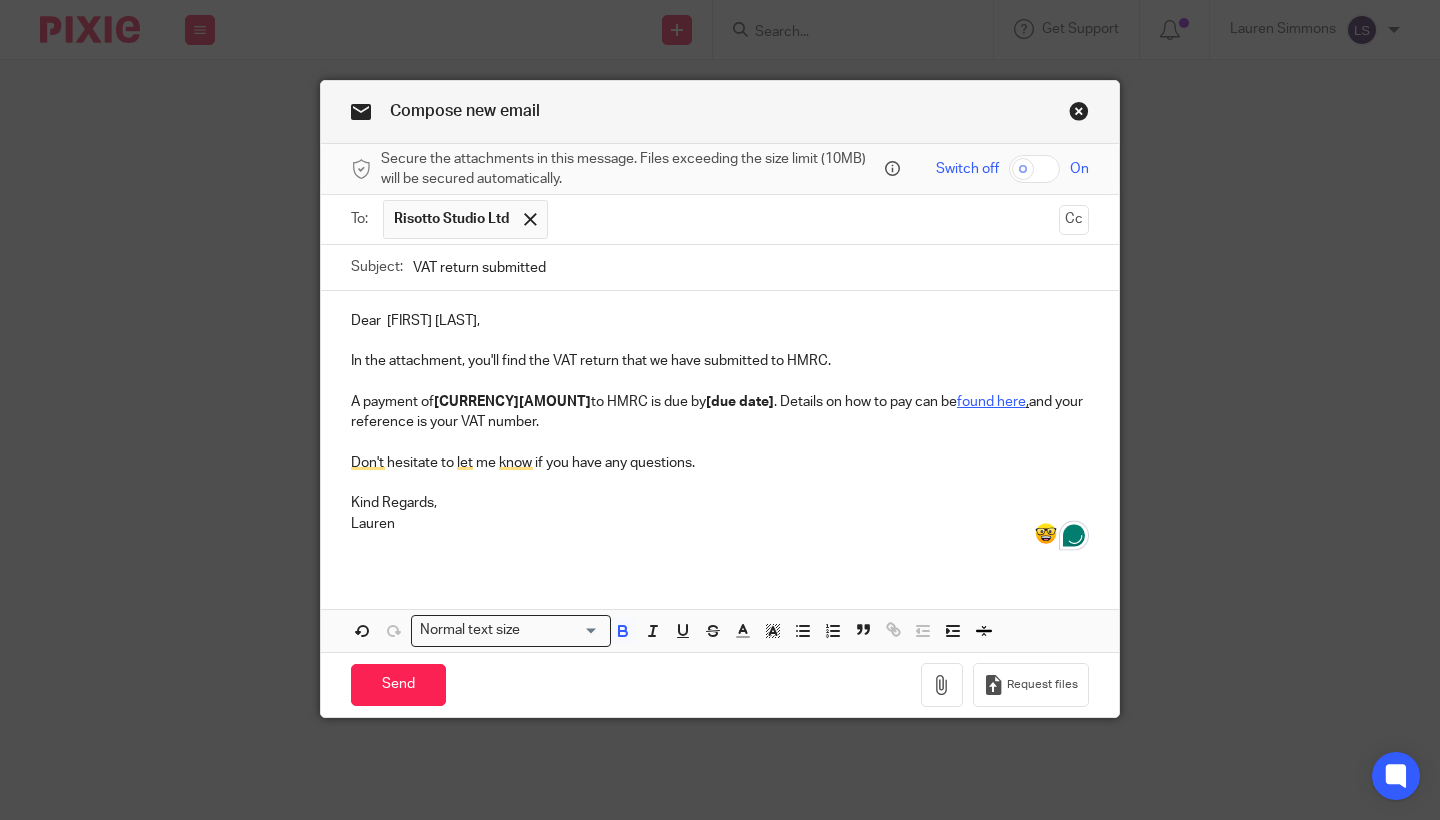click on "[due date]" at bounding box center [740, 402] 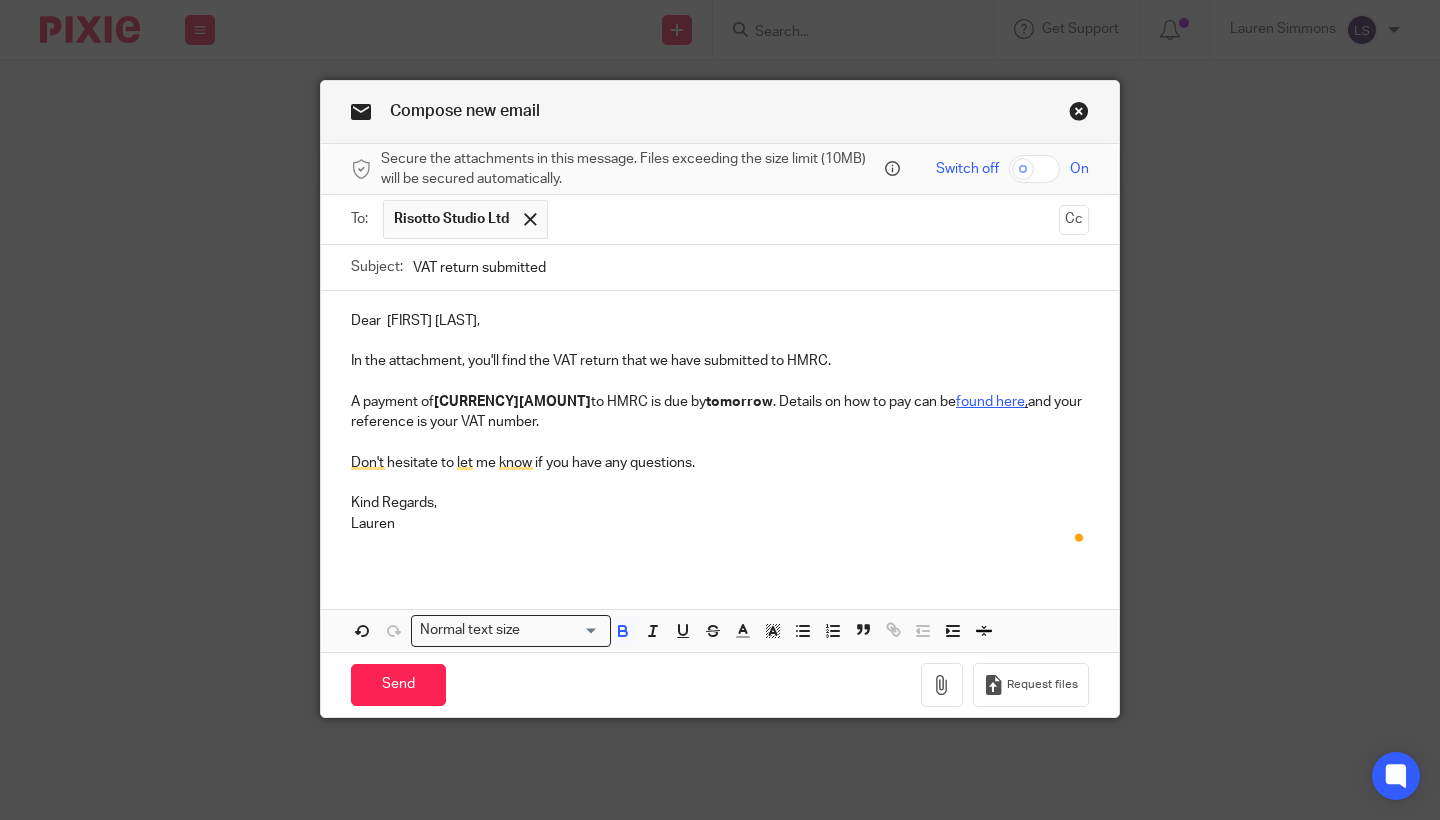 click at bounding box center (720, 483) 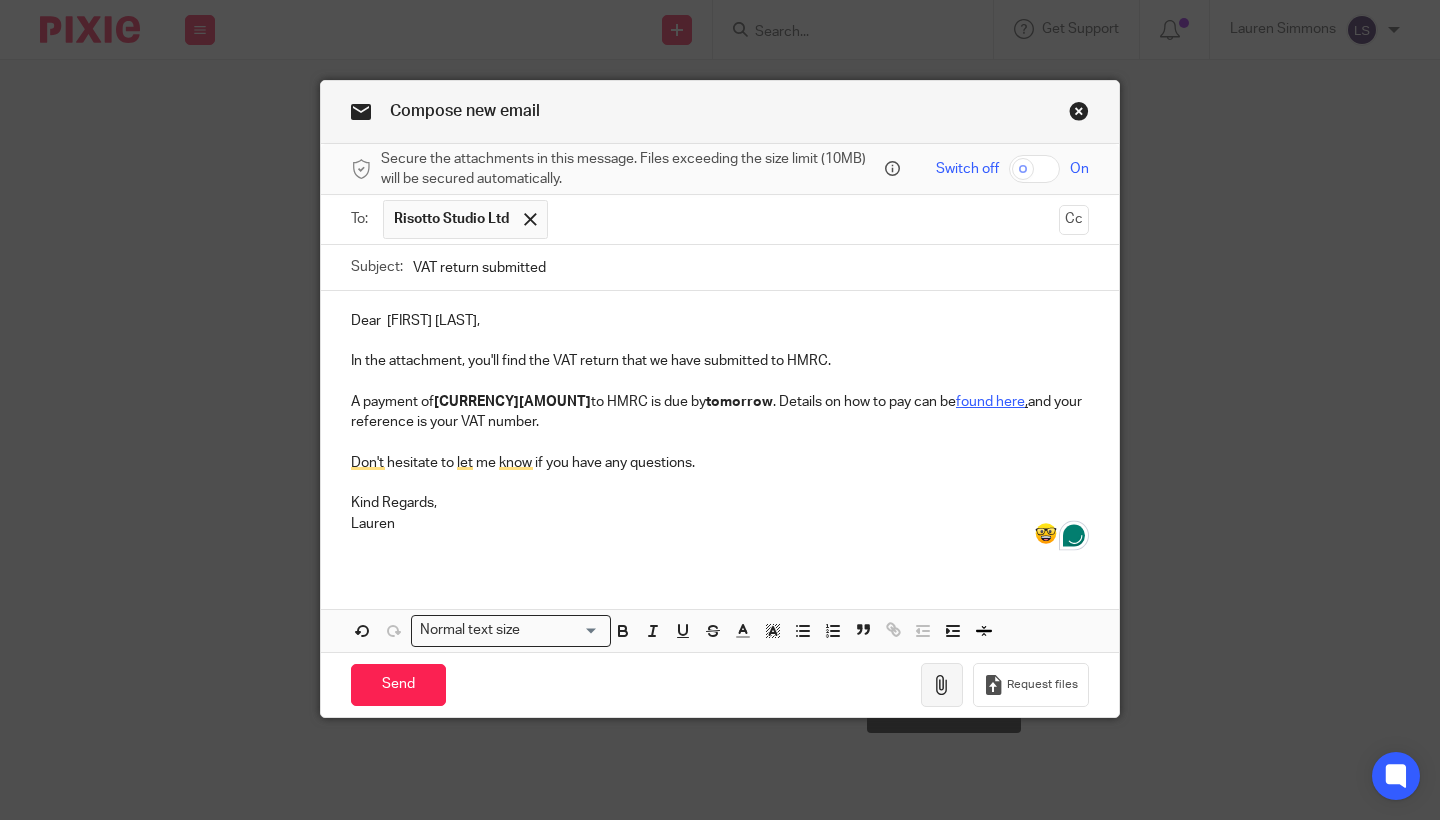 click at bounding box center [942, 685] 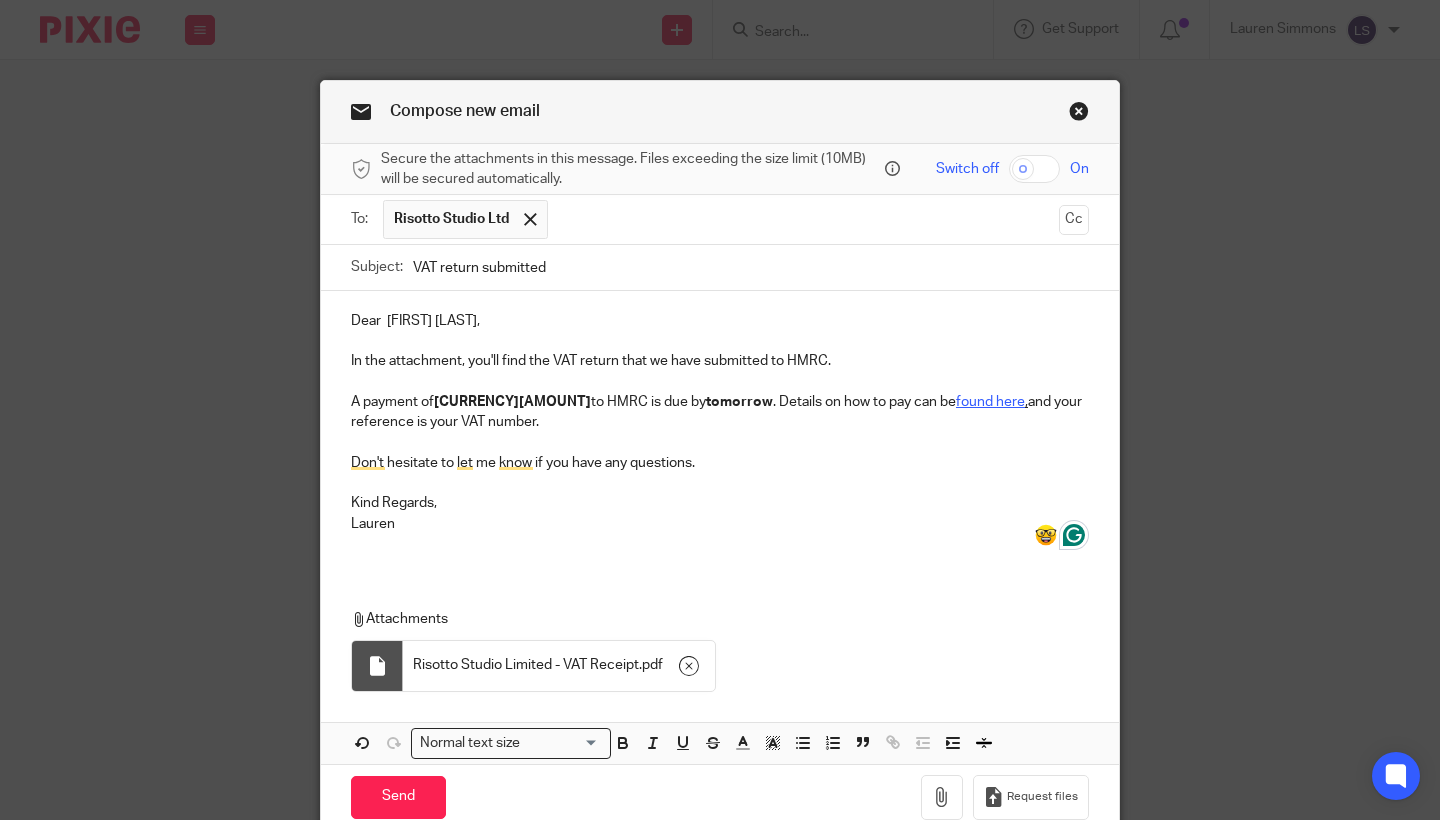 click on "Compose new email
Secure the attachments in this message. Files exceeding the size limit (10MB) will be secured automatically.
Switch off     On     To:
Risotto Studio Ltd
Risotto Studio Ltd
Cc
Subject:     VAT return submitted     Dear  Gabriella,   In the attachment, you'll find the VAT return that we have submitted to HMRC.   A payment of  £12,358.94  to HMRC is due by  tomorrow . Details on how to pay can be  found here ,  and your reference is your VAT number.   Don't hesitate to let me know if you have any questions.   Kind Regards, Lauren           Attachments
Risotto Studio Limited - VAT Receipt . pdf
Normal text size
Loading..." at bounding box center [720, 410] 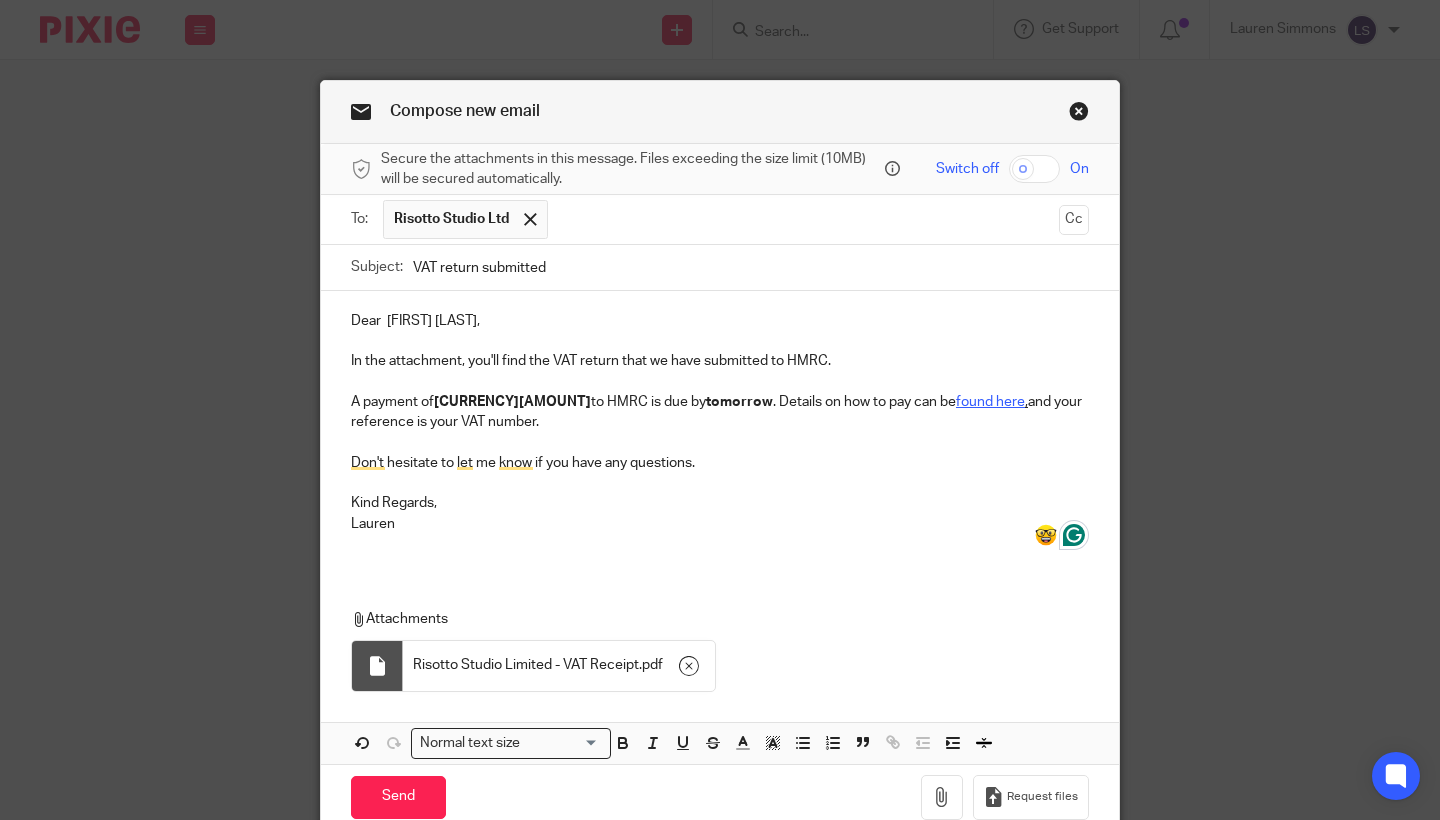 click on "Compose new email
Secure the attachments in this message. Files exceeding the size limit (10MB) will be secured automatically.
Switch off     On     To:
Risotto Studio Ltd
Risotto Studio Ltd
Cc
Subject:     VAT return submitted     Dear  Gabriella,   In the attachment, you'll find the VAT return that we have submitted to HMRC.   A payment of  £12,358.94  to HMRC is due by  tomorrow . Details on how to pay can be  found here ,  and your reference is your VAT number.   Don't hesitate to let me know if you have any questions.   Kind Regards, Lauren           Attachments
Risotto Studio Limited - VAT Receipt . pdf
Normal text size
Loading..." at bounding box center (720, 410) 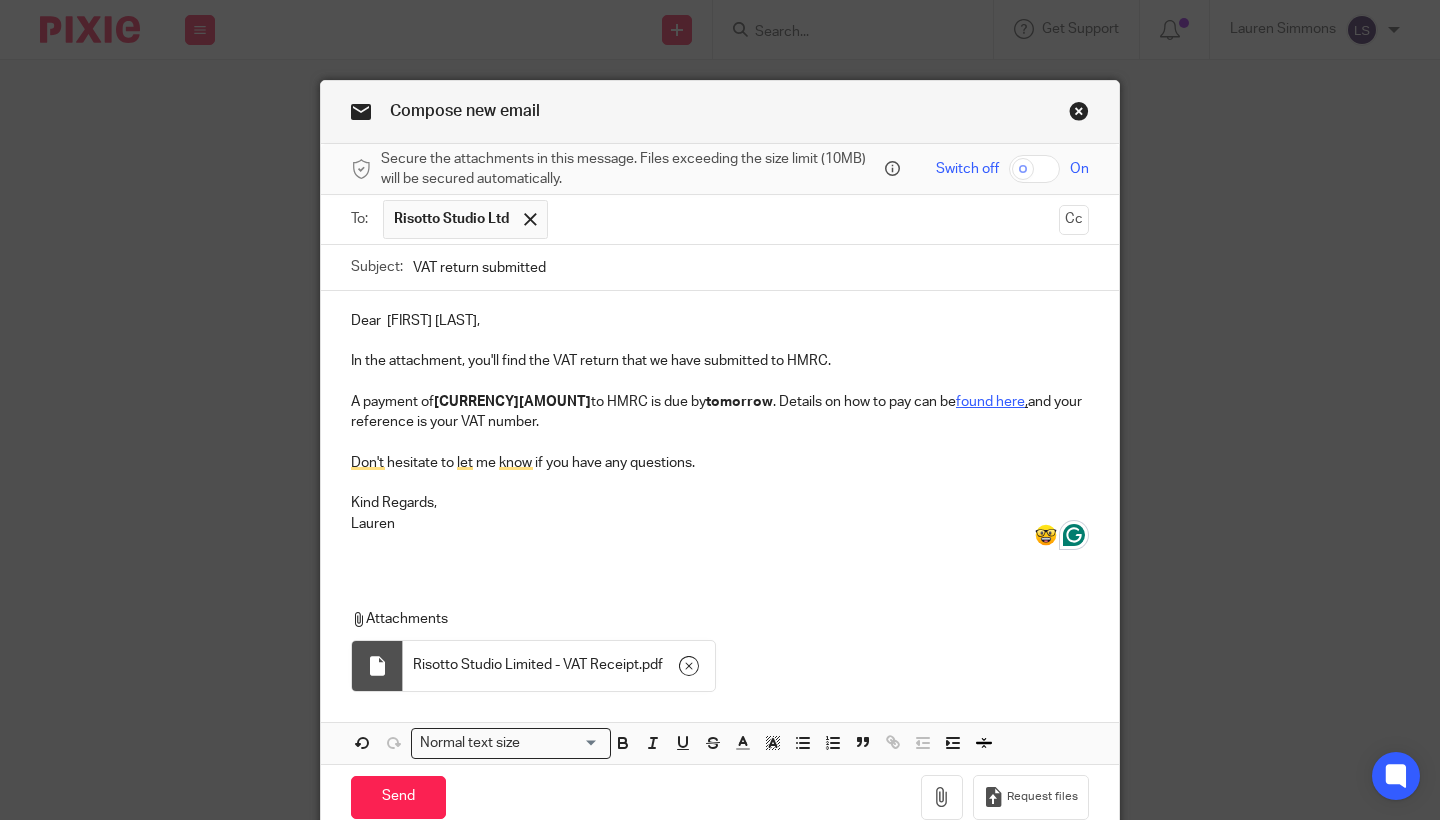 scroll, scrollTop: 66, scrollLeft: 0, axis: vertical 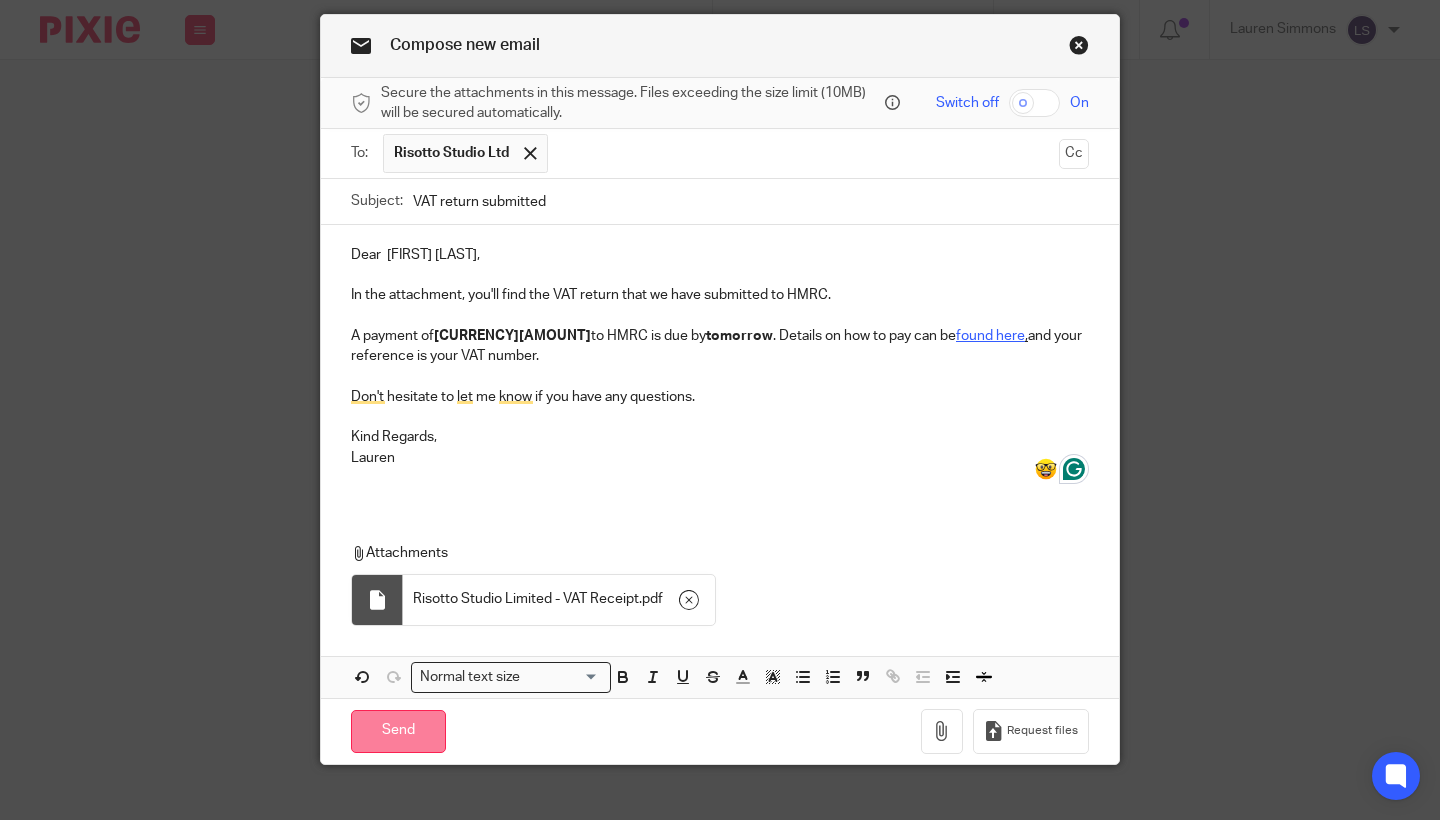 click on "Send" at bounding box center [398, 731] 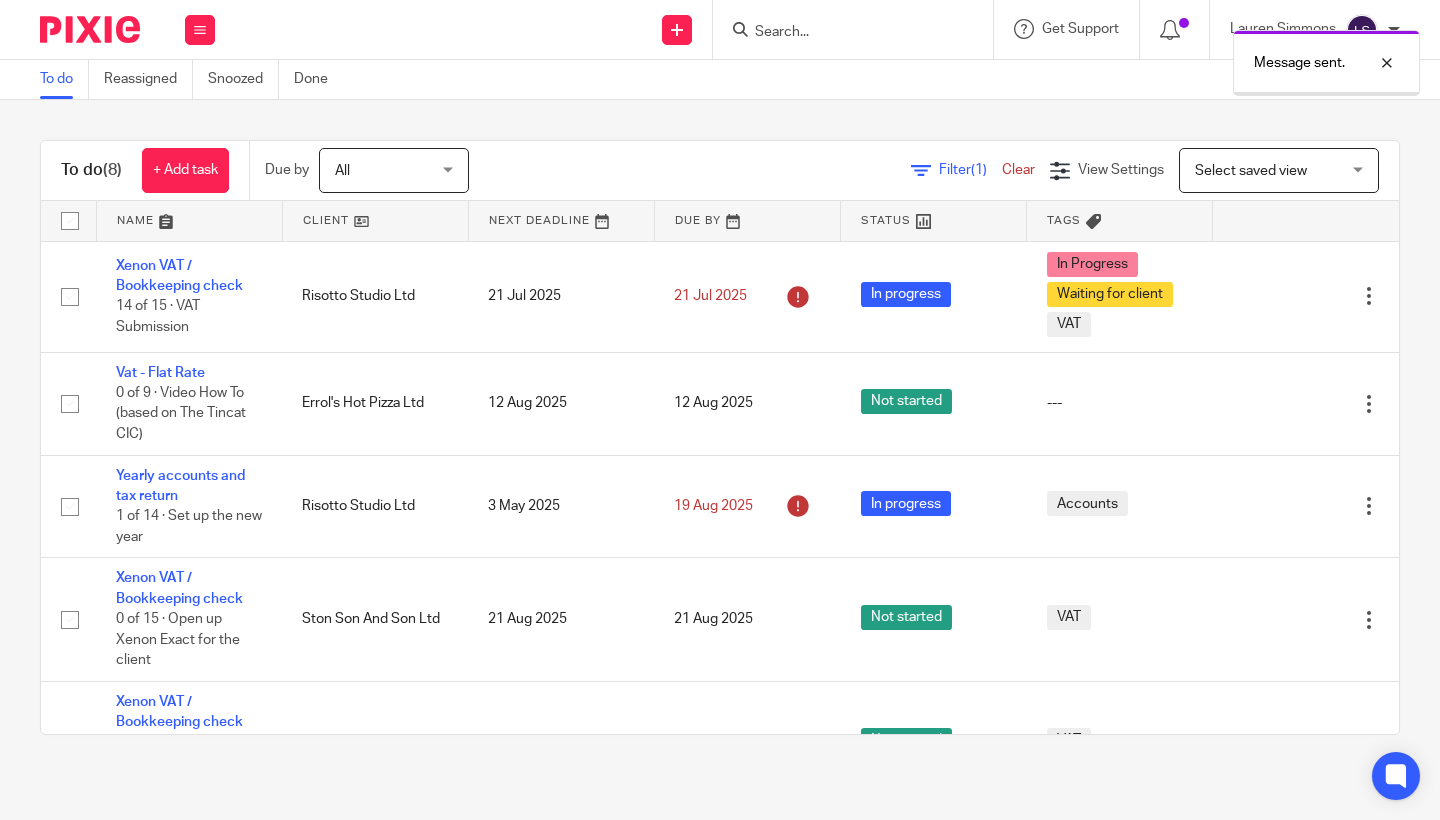 scroll, scrollTop: 0, scrollLeft: 0, axis: both 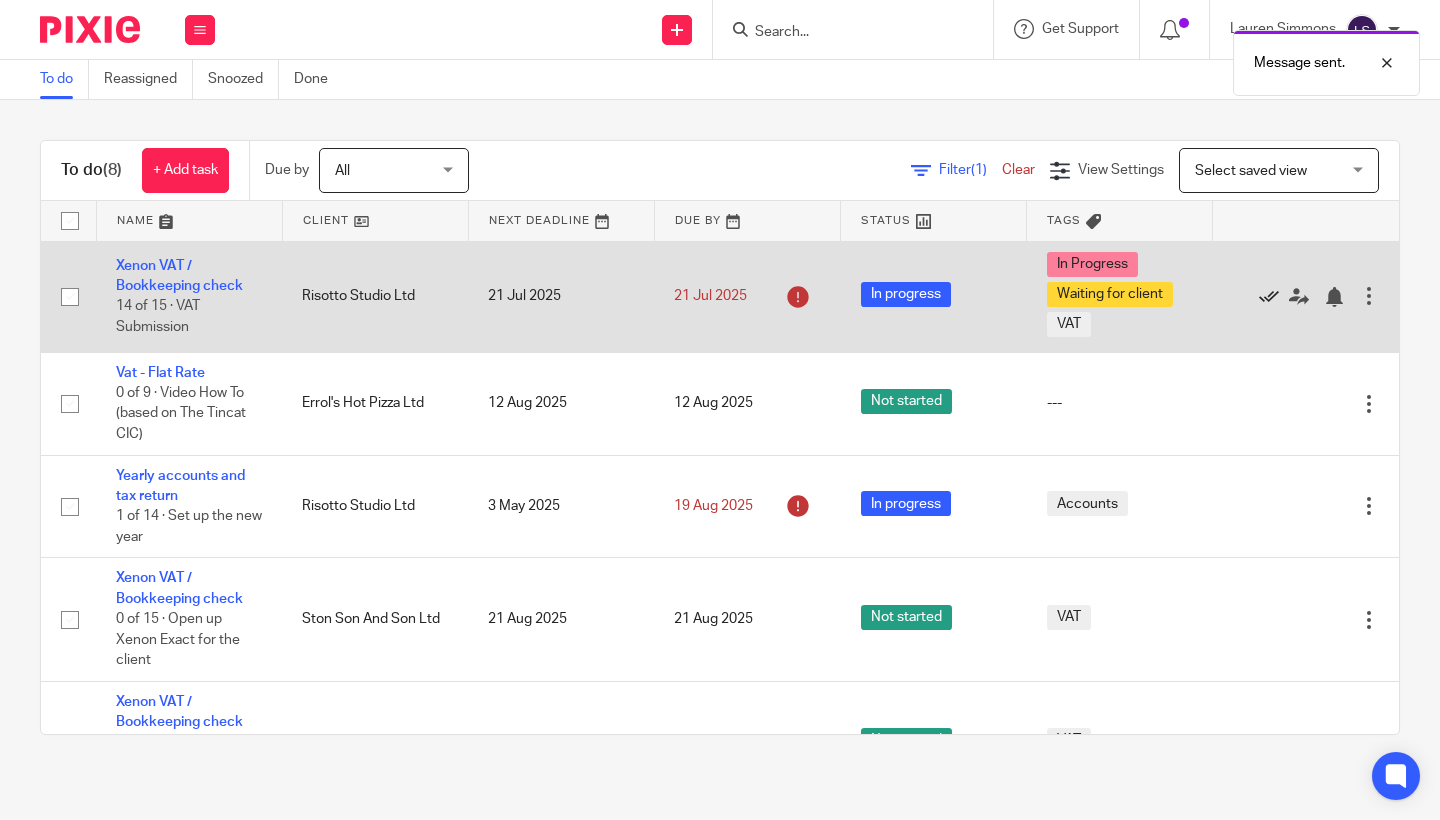click at bounding box center (1269, 297) 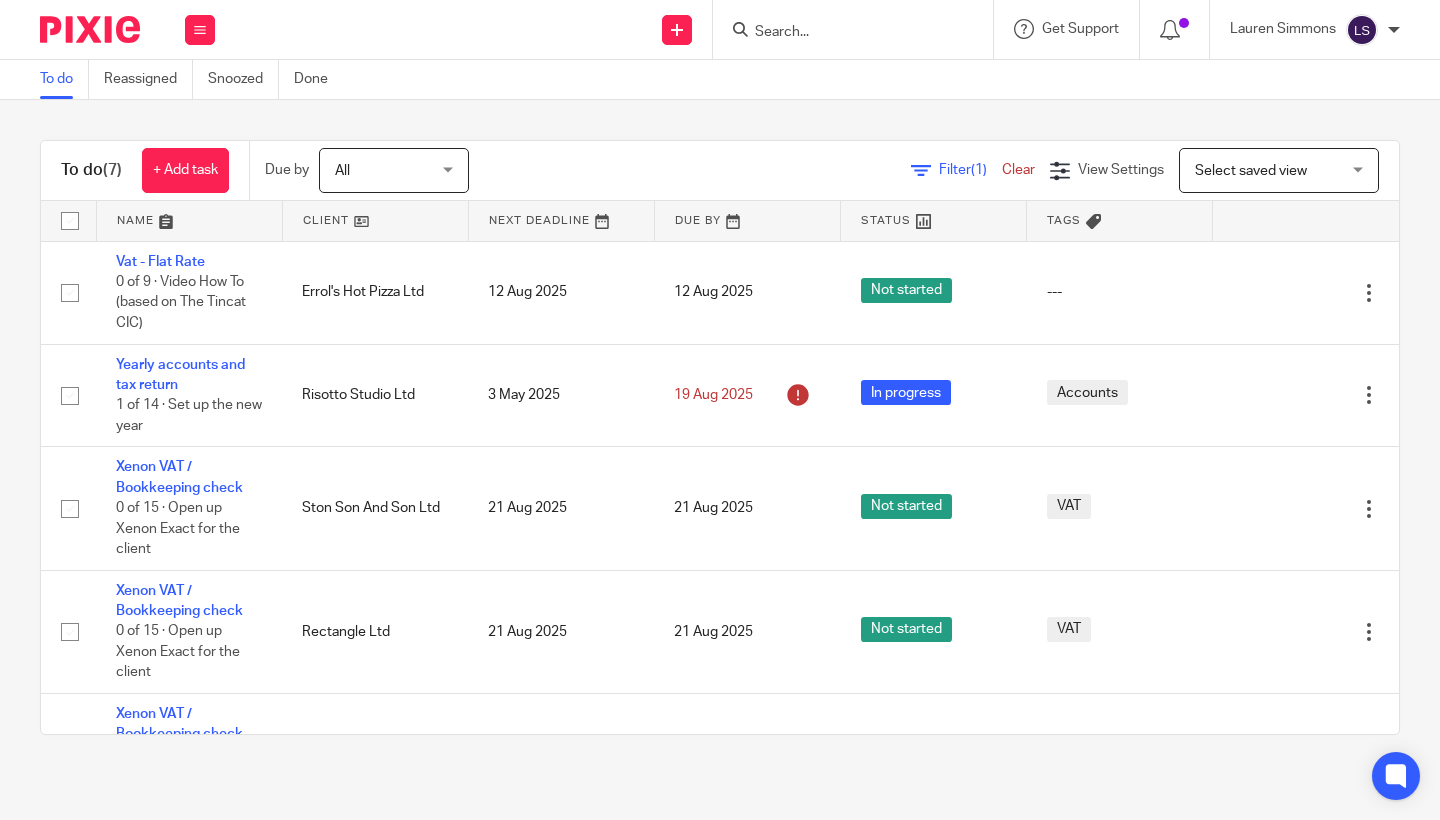 scroll, scrollTop: 0, scrollLeft: 0, axis: both 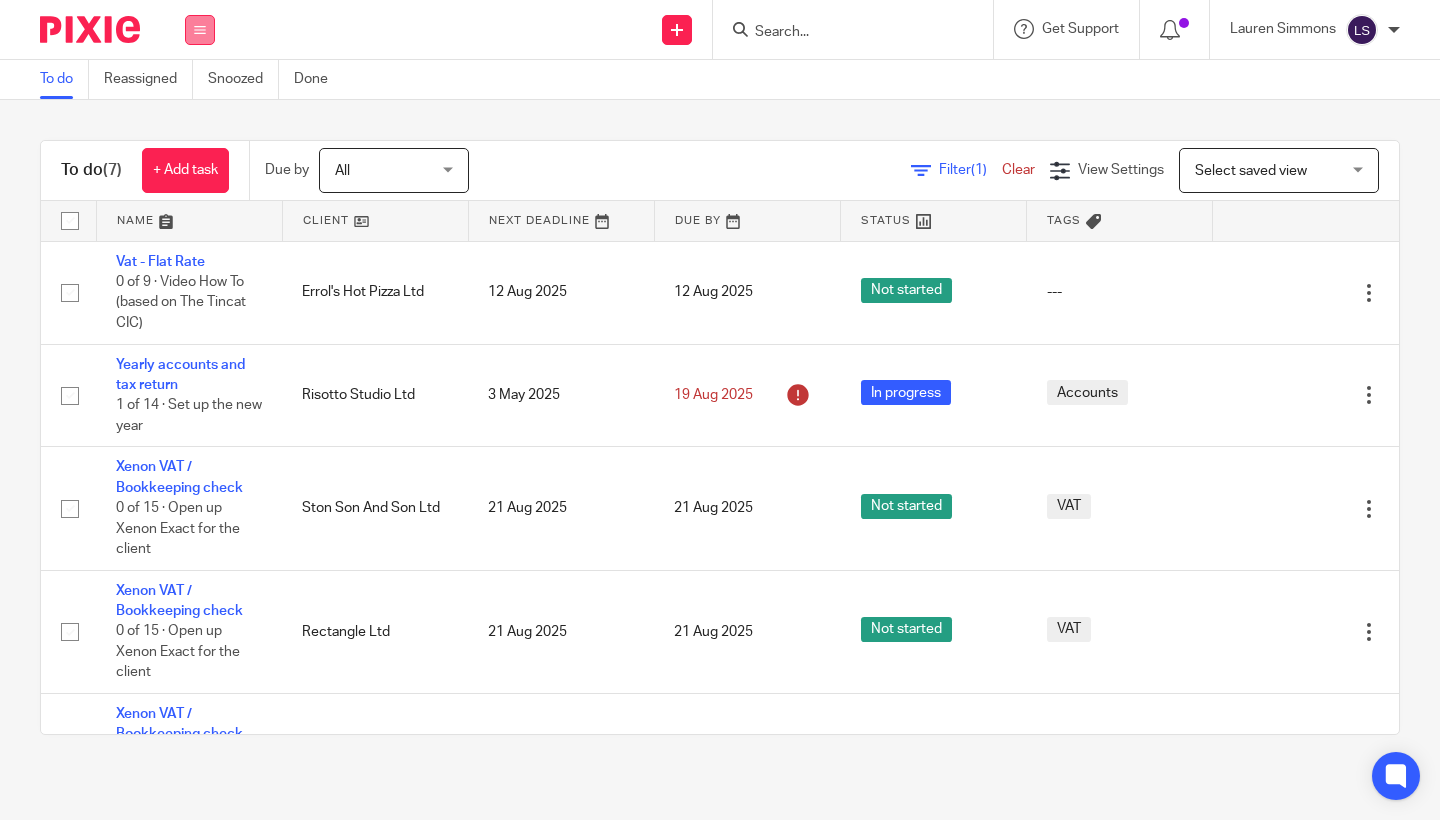 click at bounding box center (200, 30) 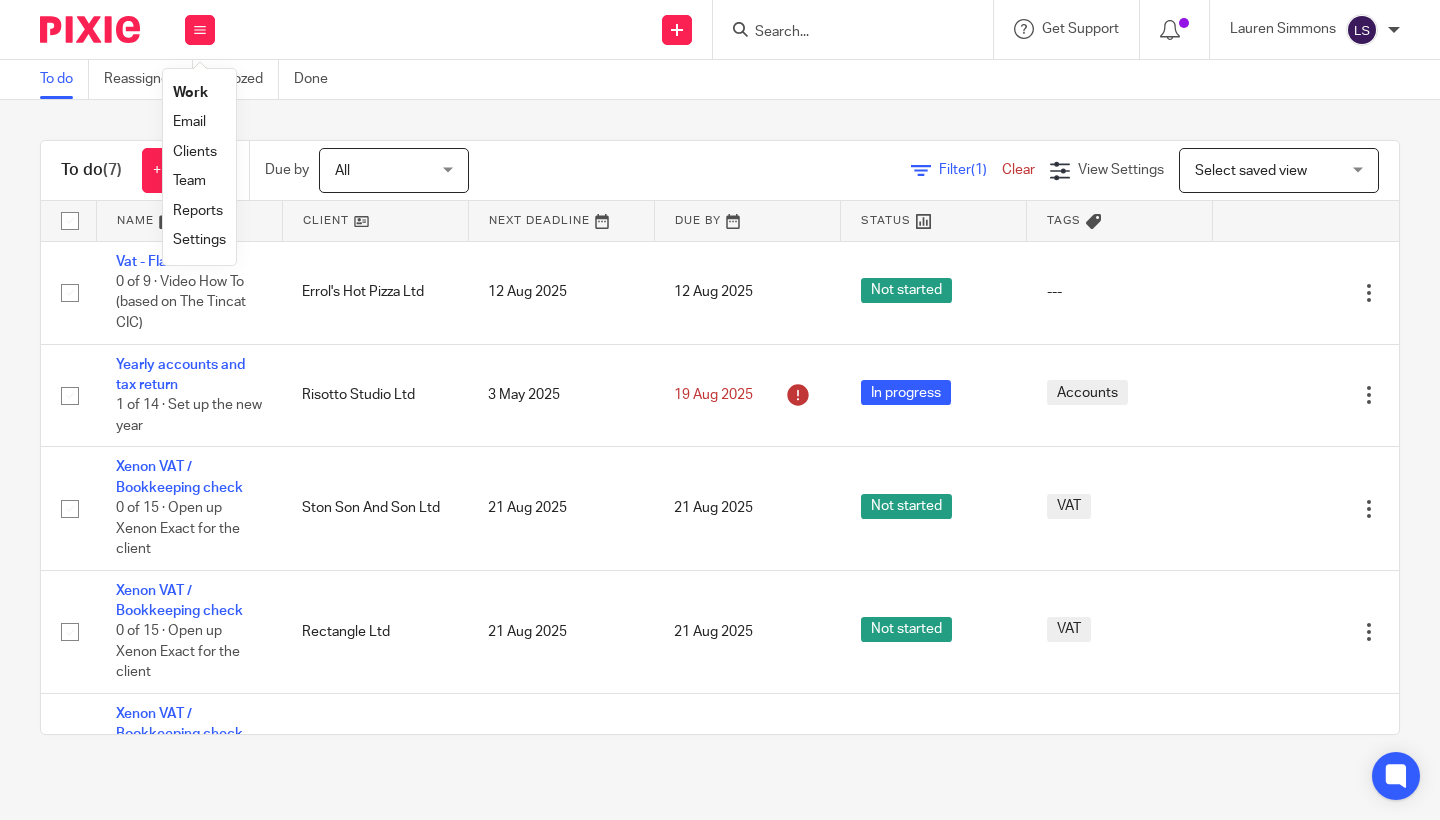 click on "Email" at bounding box center (189, 122) 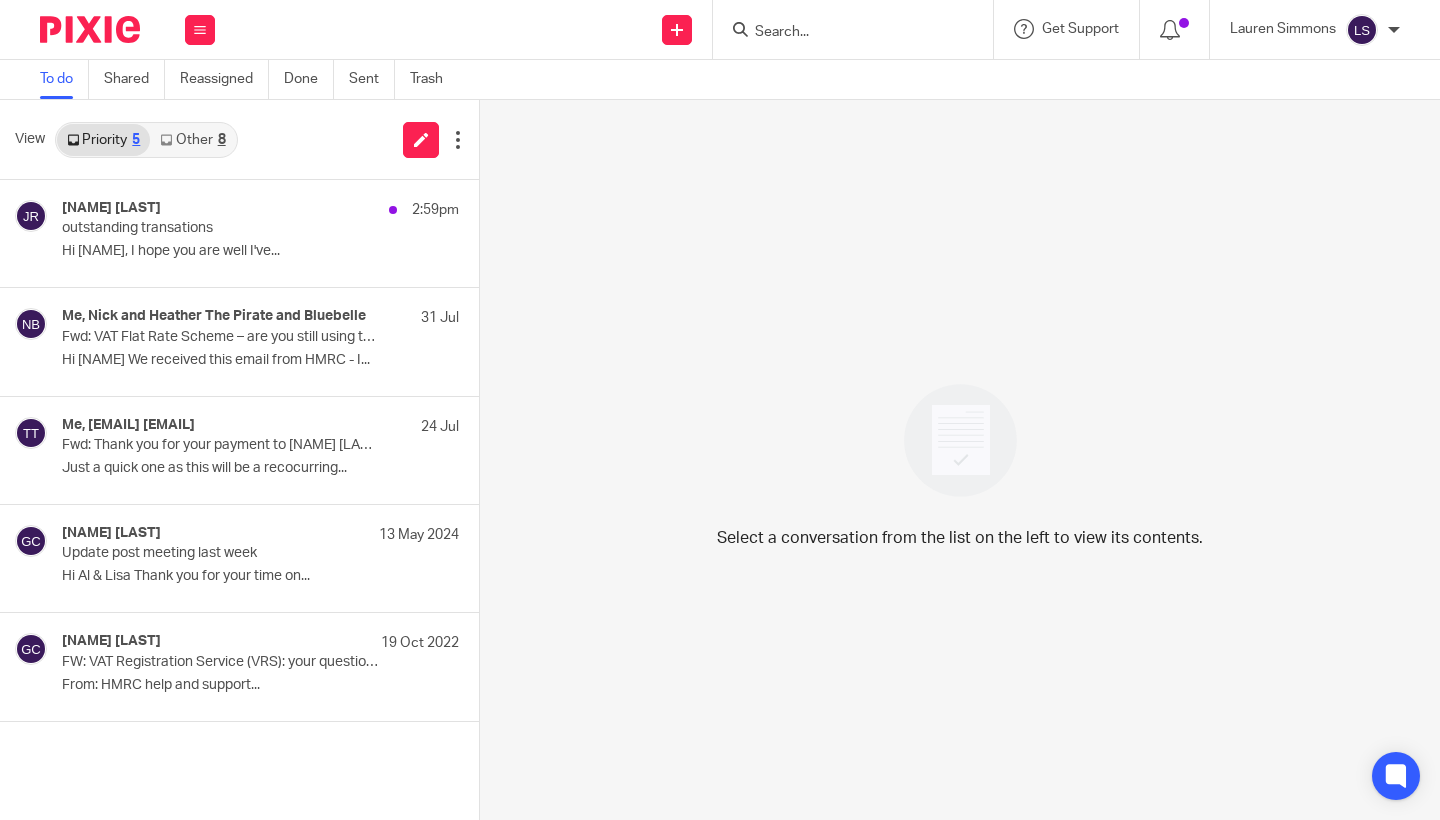 scroll, scrollTop: 0, scrollLeft: 0, axis: both 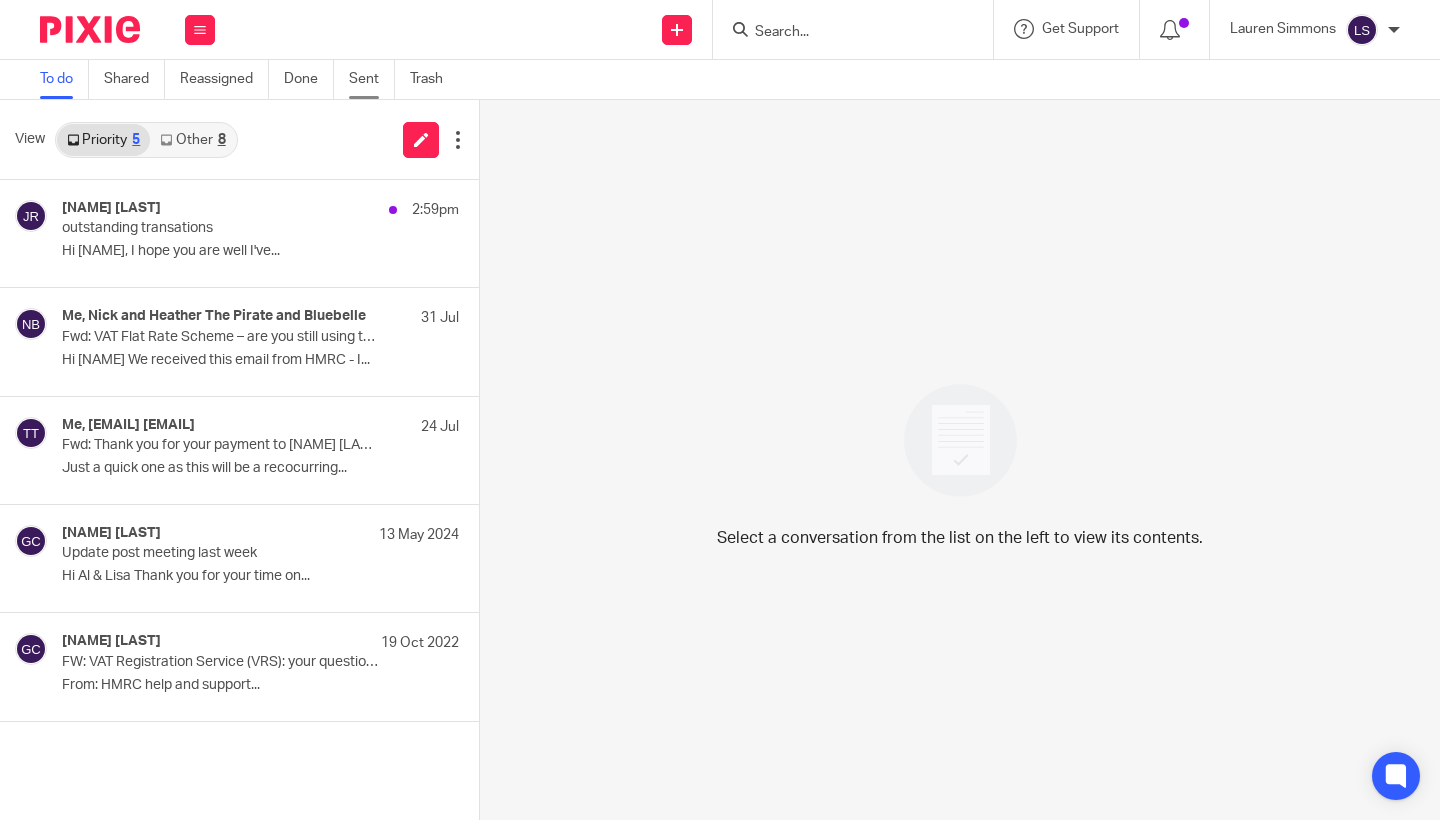 click on "Sent" at bounding box center (372, 79) 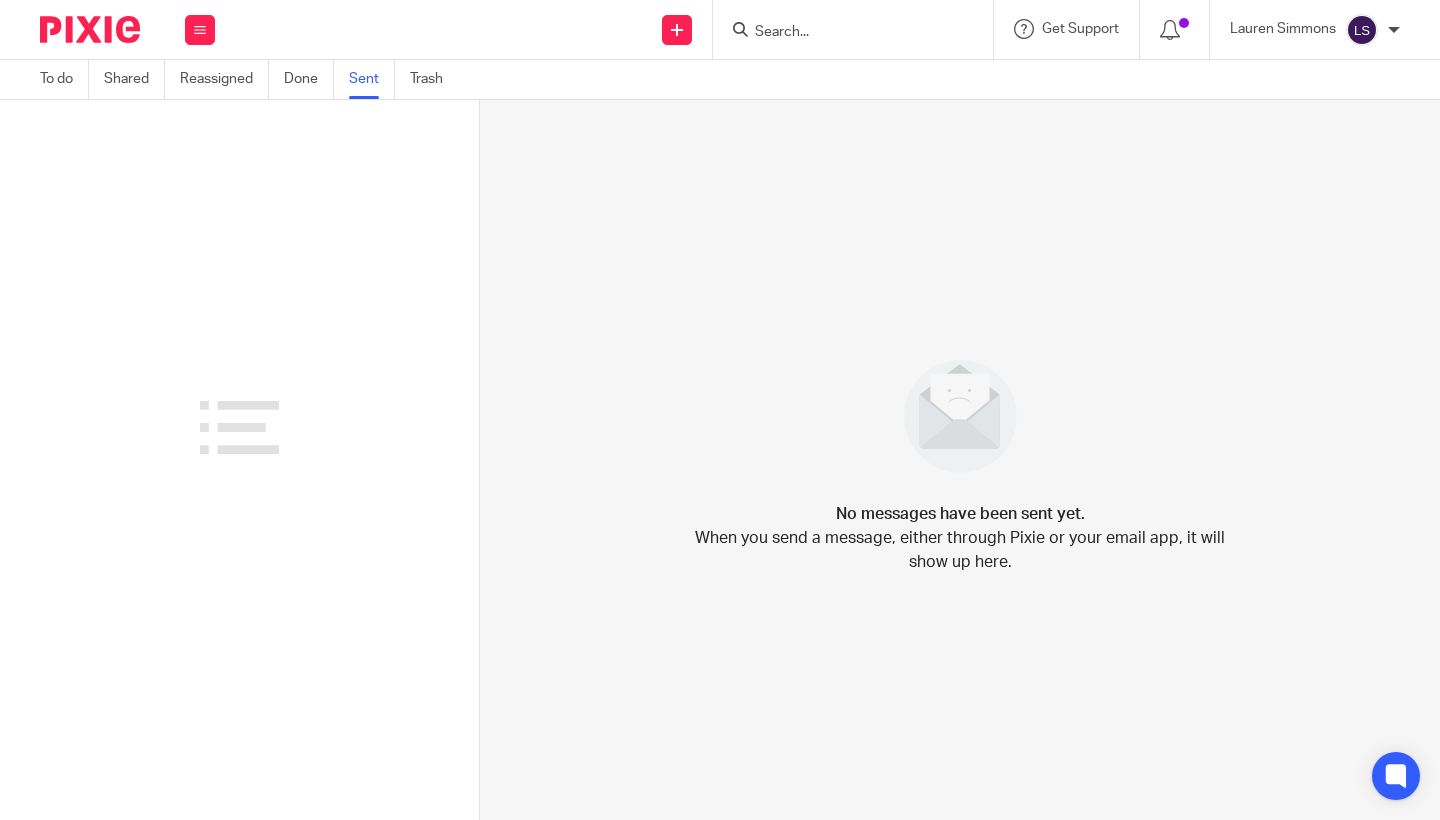scroll, scrollTop: 0, scrollLeft: 0, axis: both 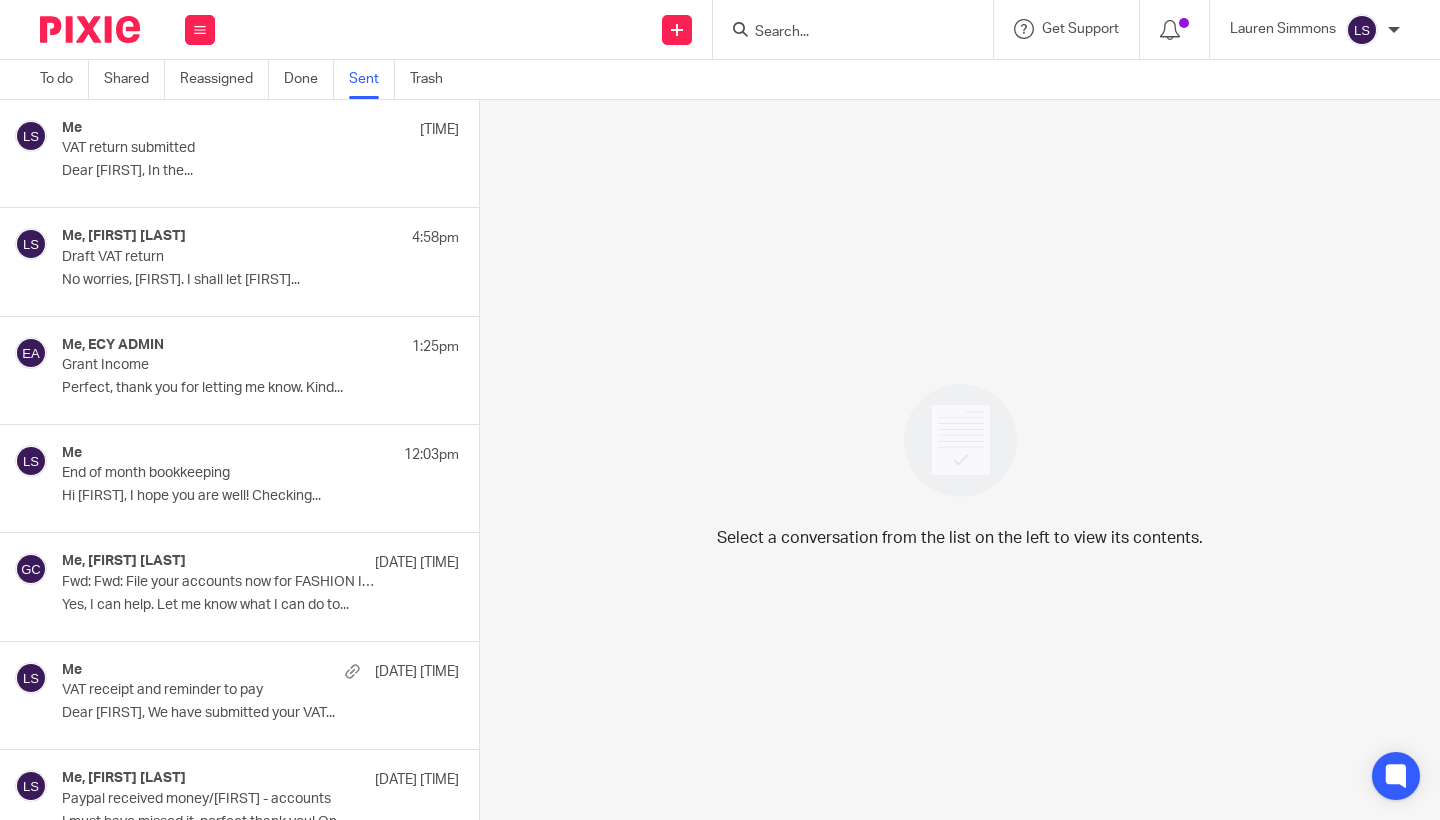 click on "Me
5:56pm   VAT return submitted   Dear  Gabriella,     In the..." at bounding box center (239, 153) 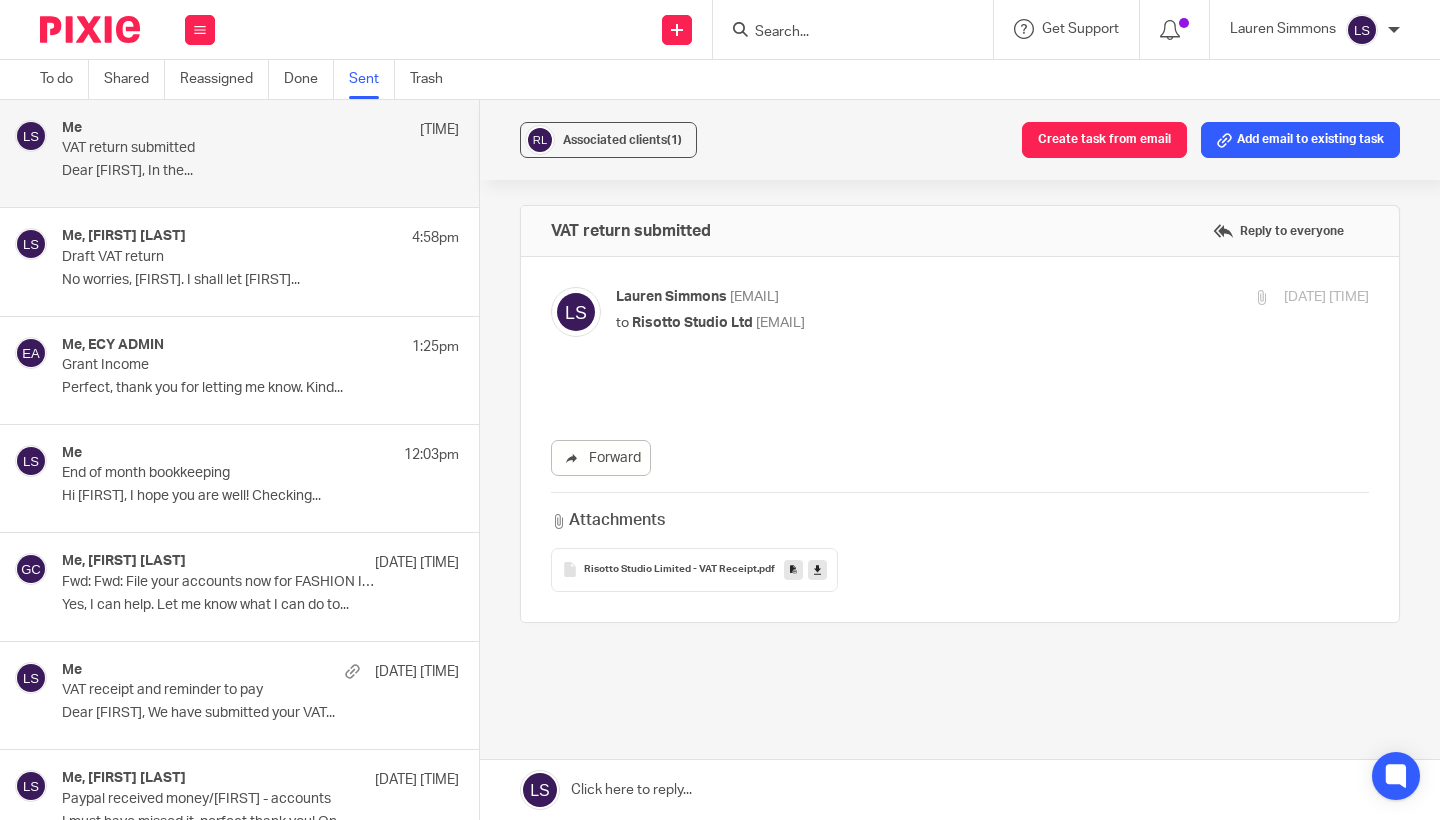 scroll, scrollTop: 0, scrollLeft: 0, axis: both 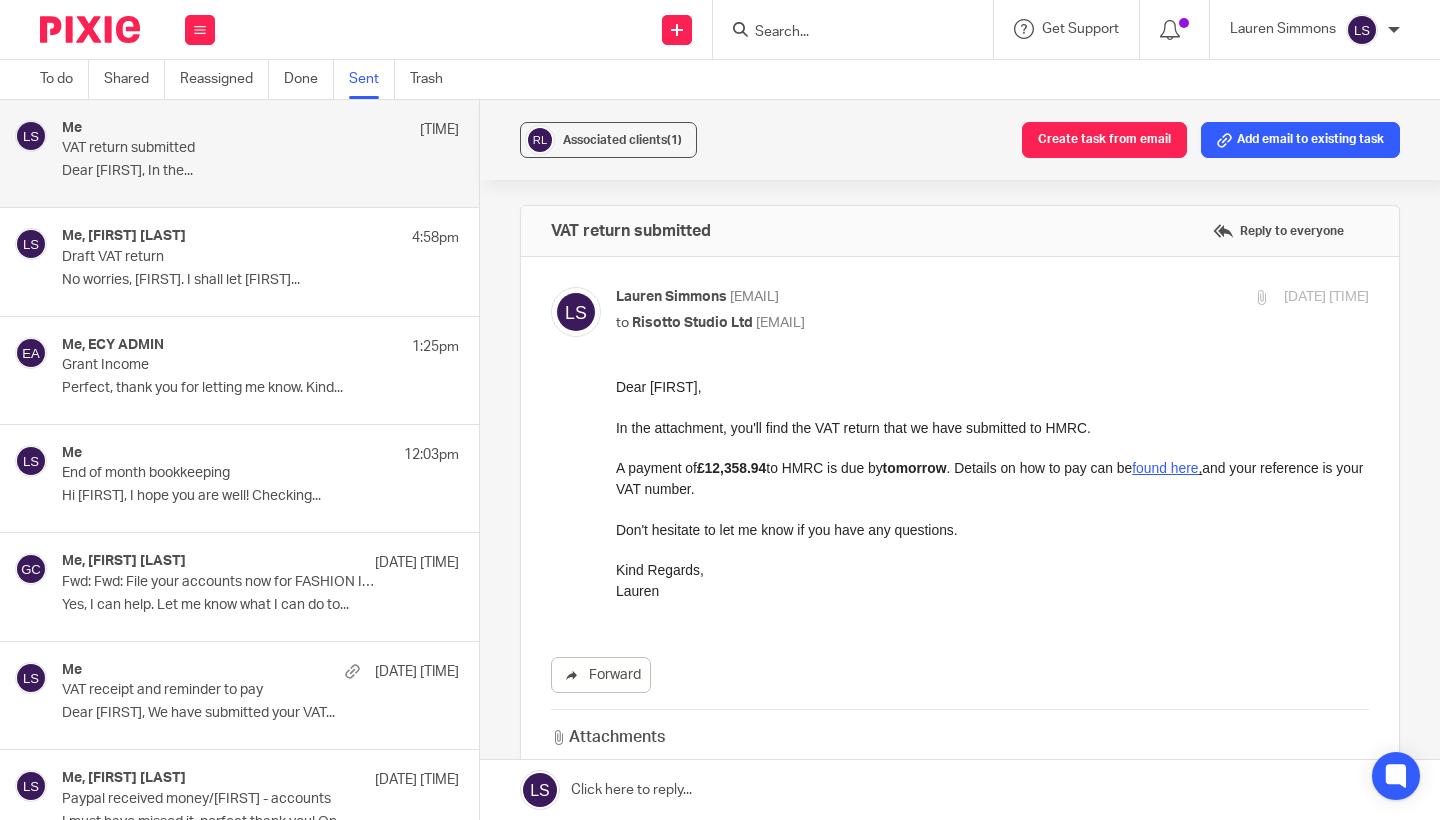 click on "Kind Regards," at bounding box center [992, 570] 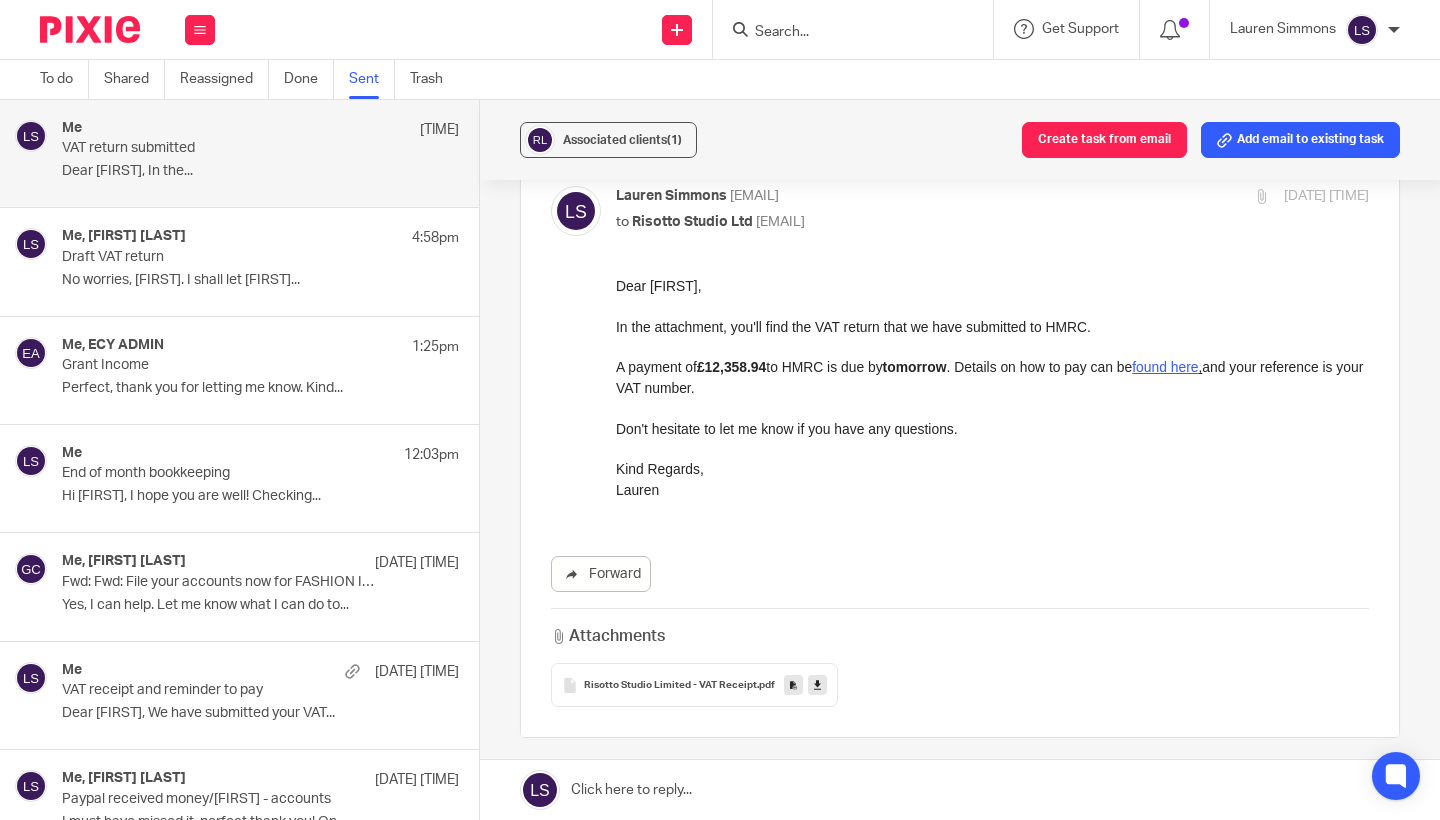 scroll, scrollTop: 215, scrollLeft: 0, axis: vertical 